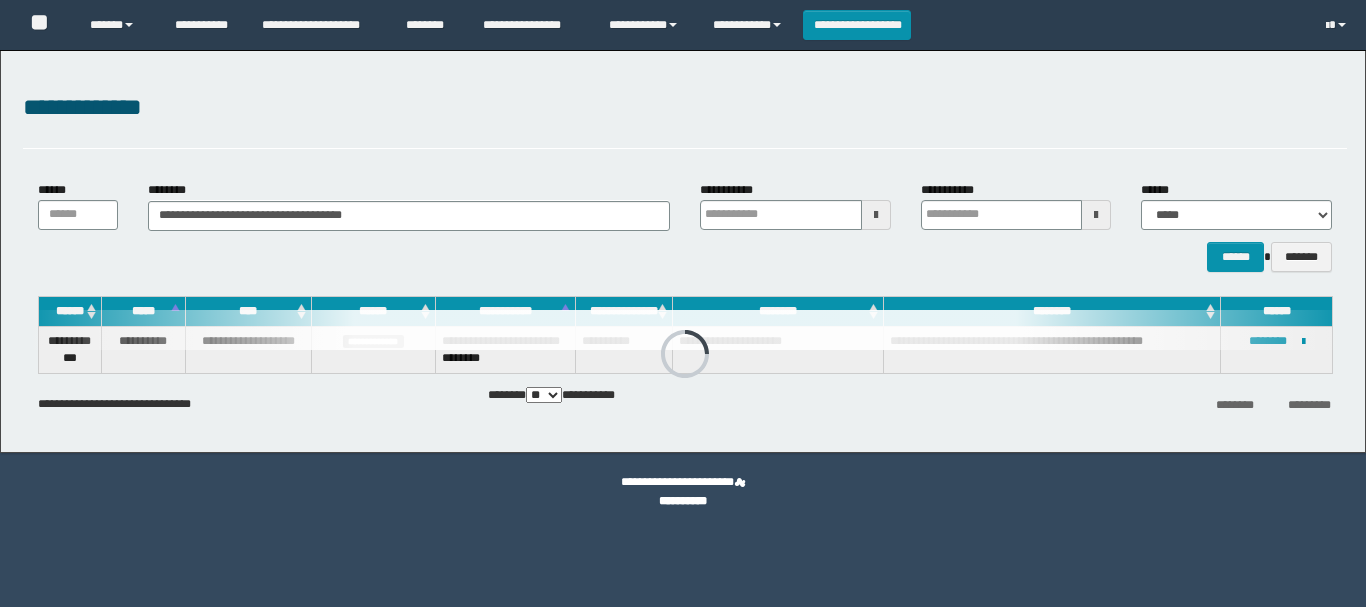 scroll, scrollTop: 0, scrollLeft: 0, axis: both 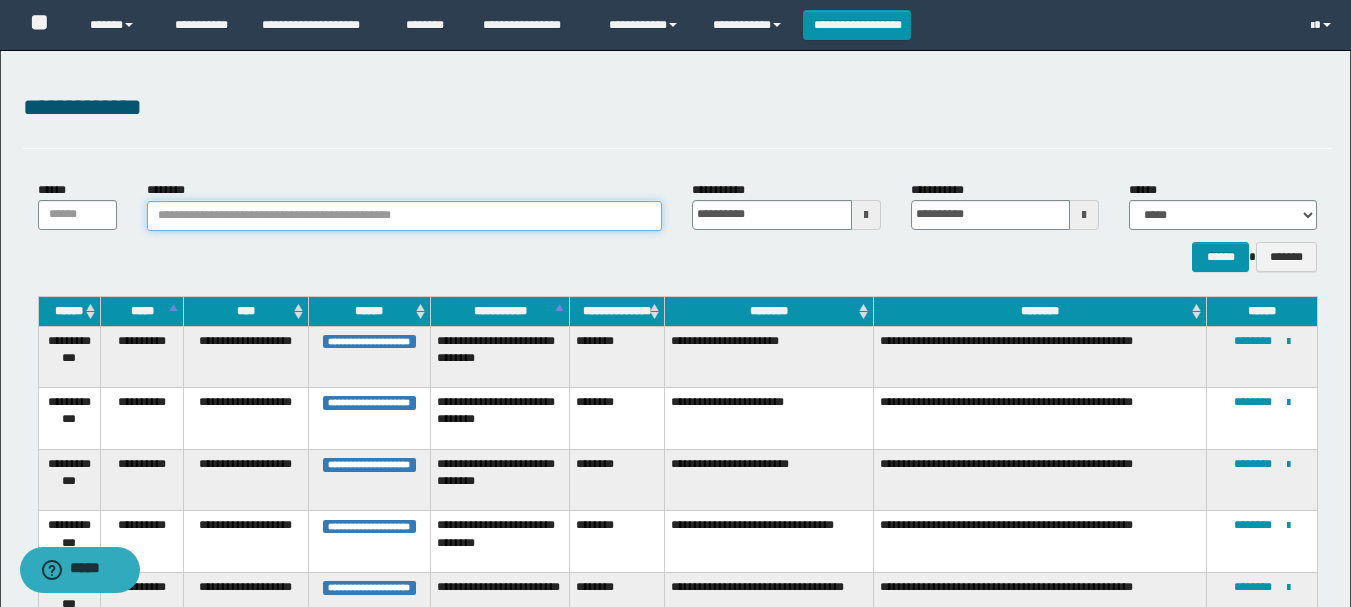 click on "********" at bounding box center (405, 216) 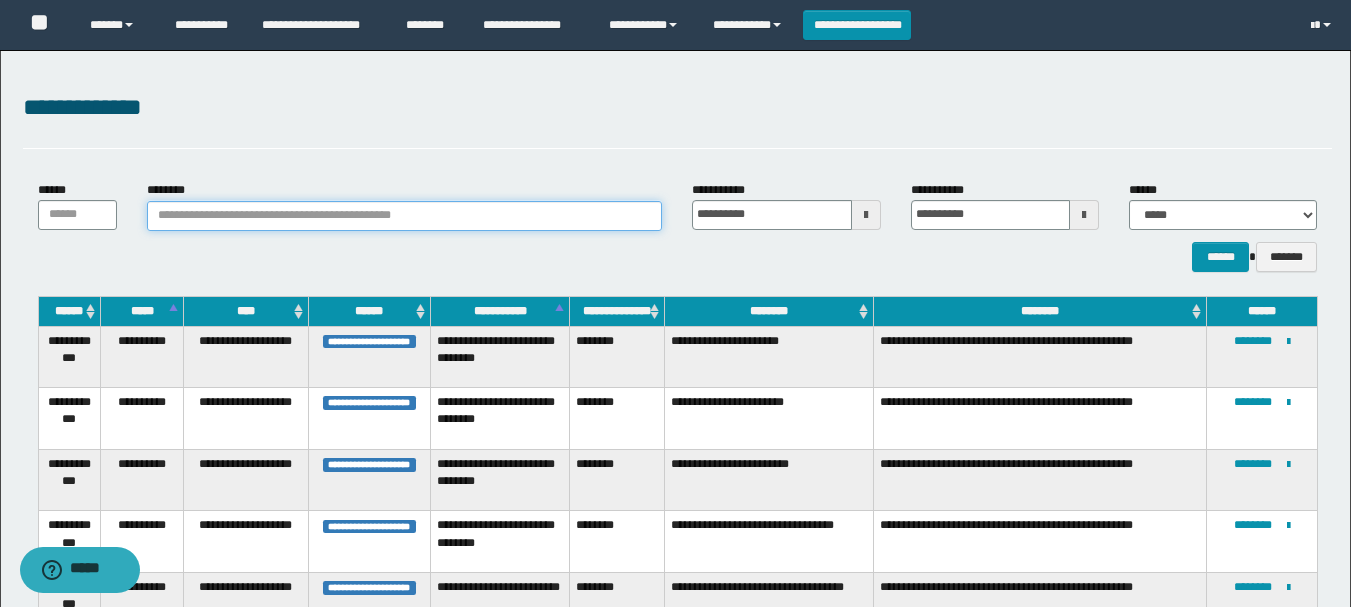 paste on "**********" 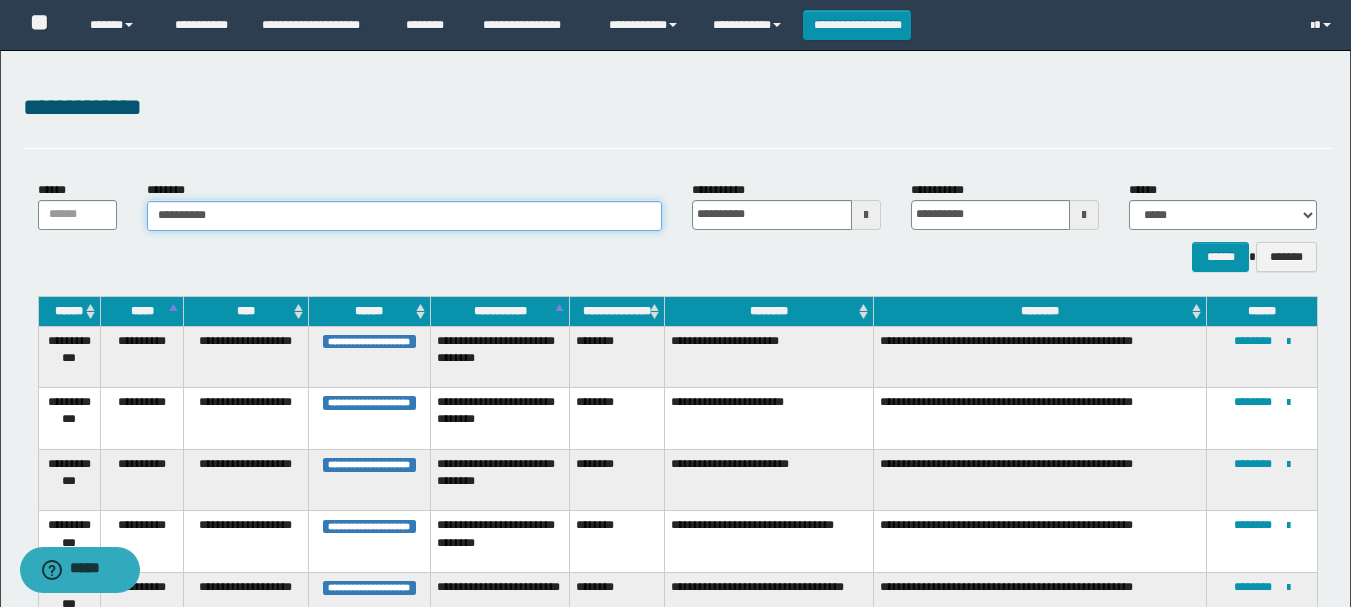 type on "**********" 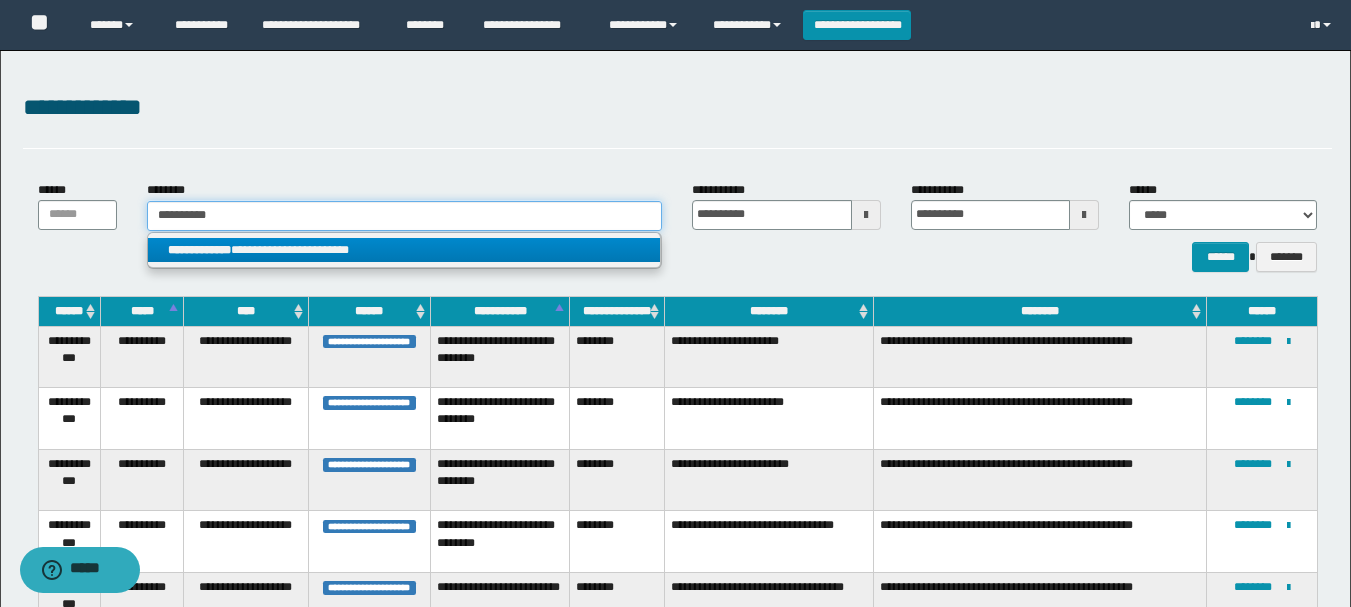 type on "**********" 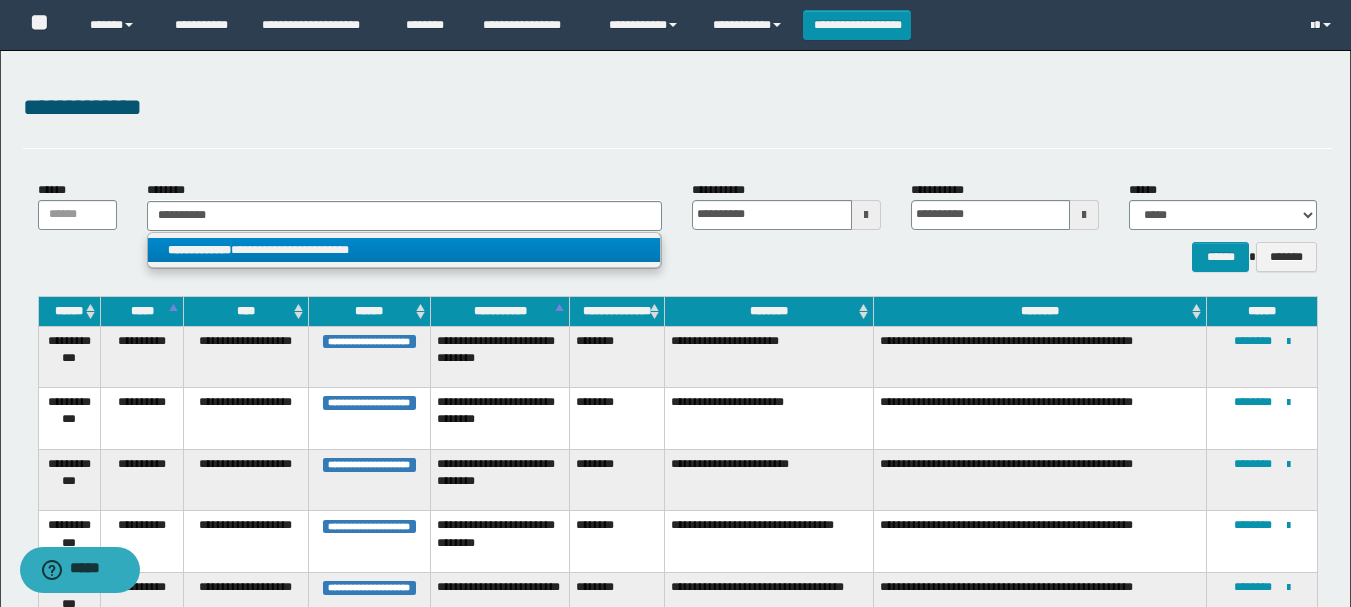 click on "**********" at bounding box center [404, 250] 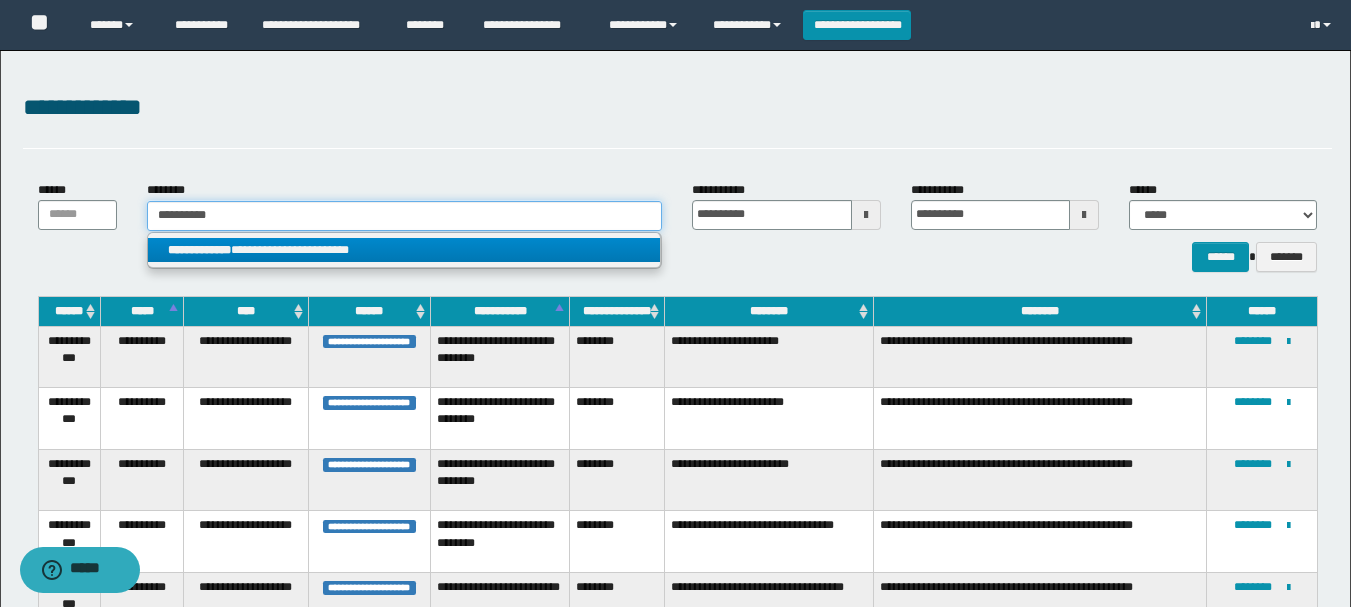 type 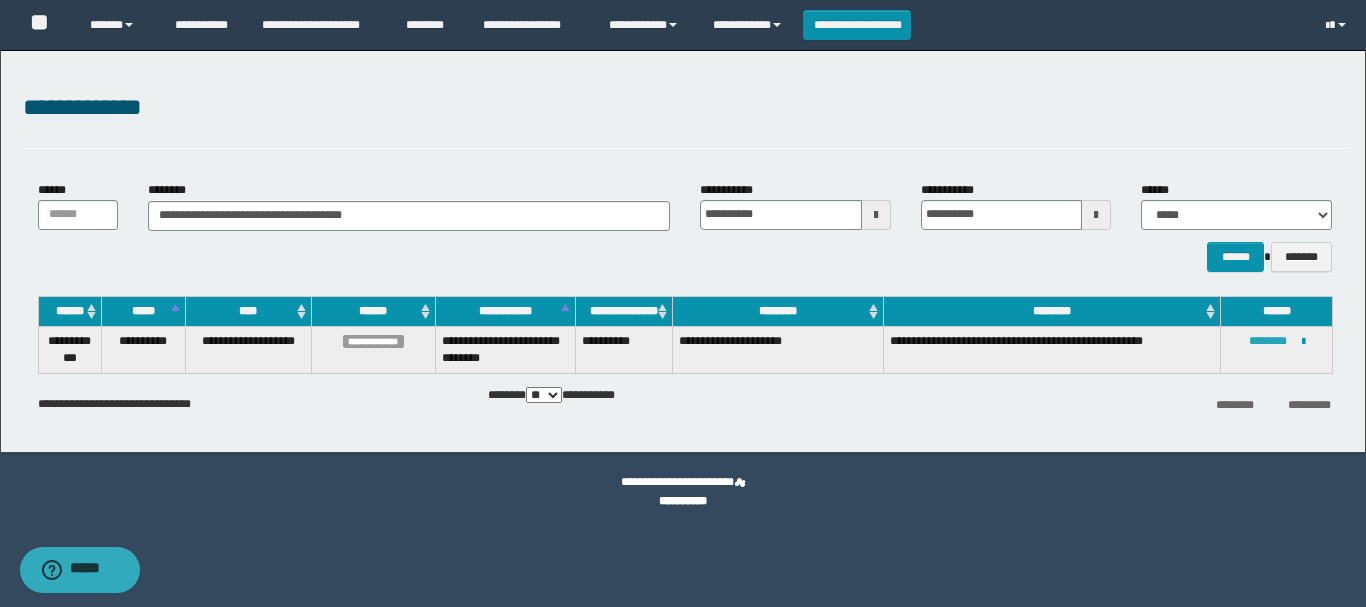 click on "********" at bounding box center [1268, 341] 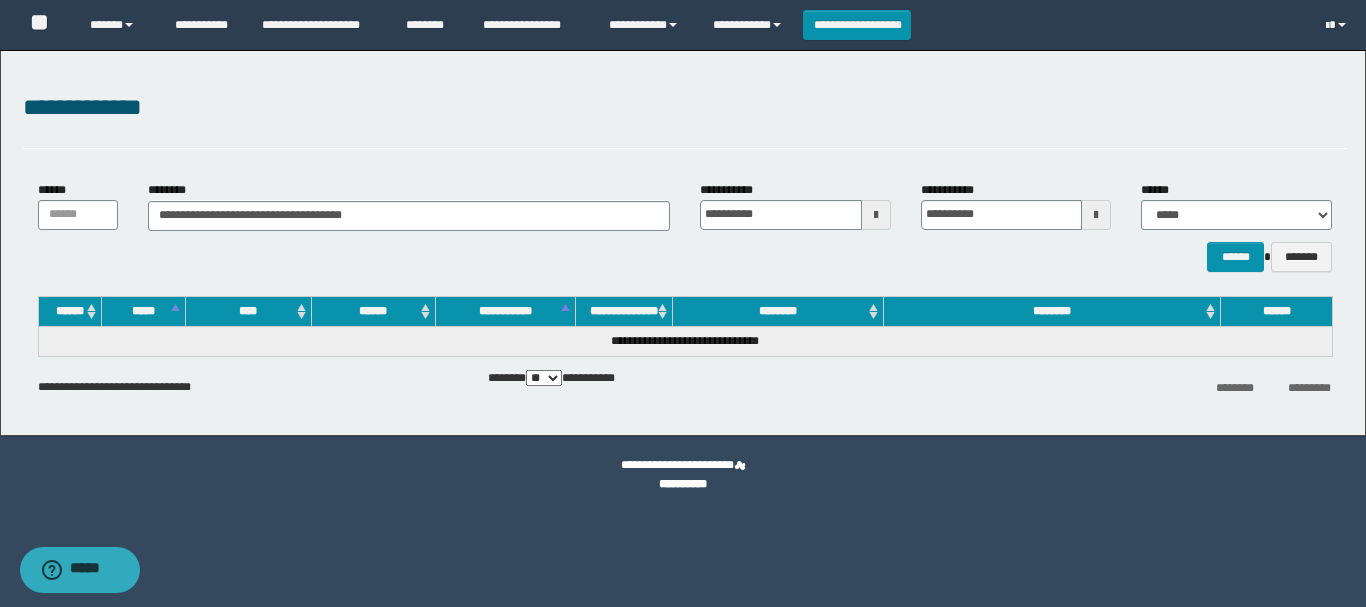 click on "******
*******" at bounding box center [685, 257] 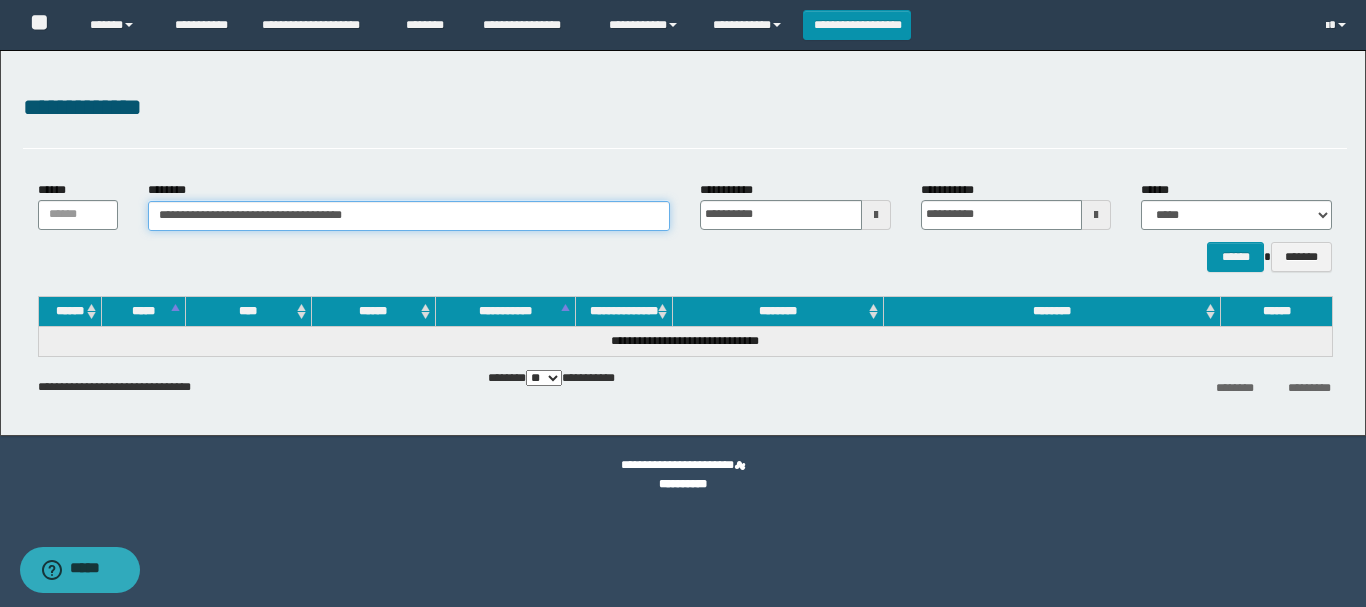 click on "**********" at bounding box center [409, 216] 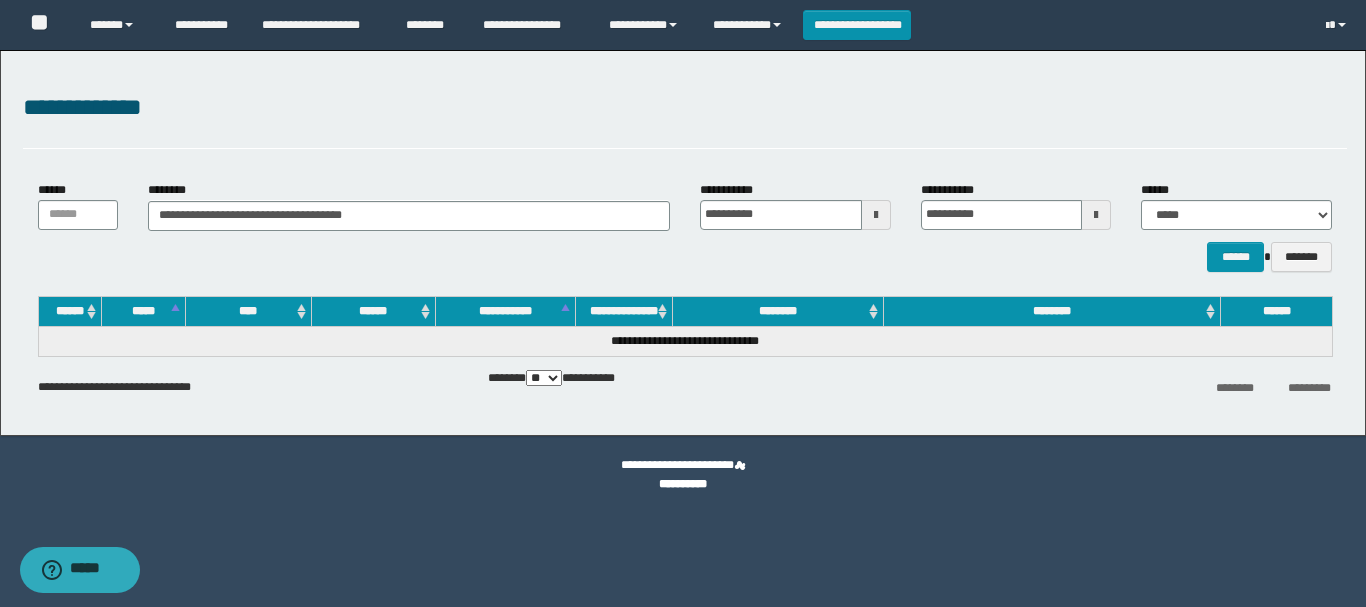 click on "**********" at bounding box center (685, 108) 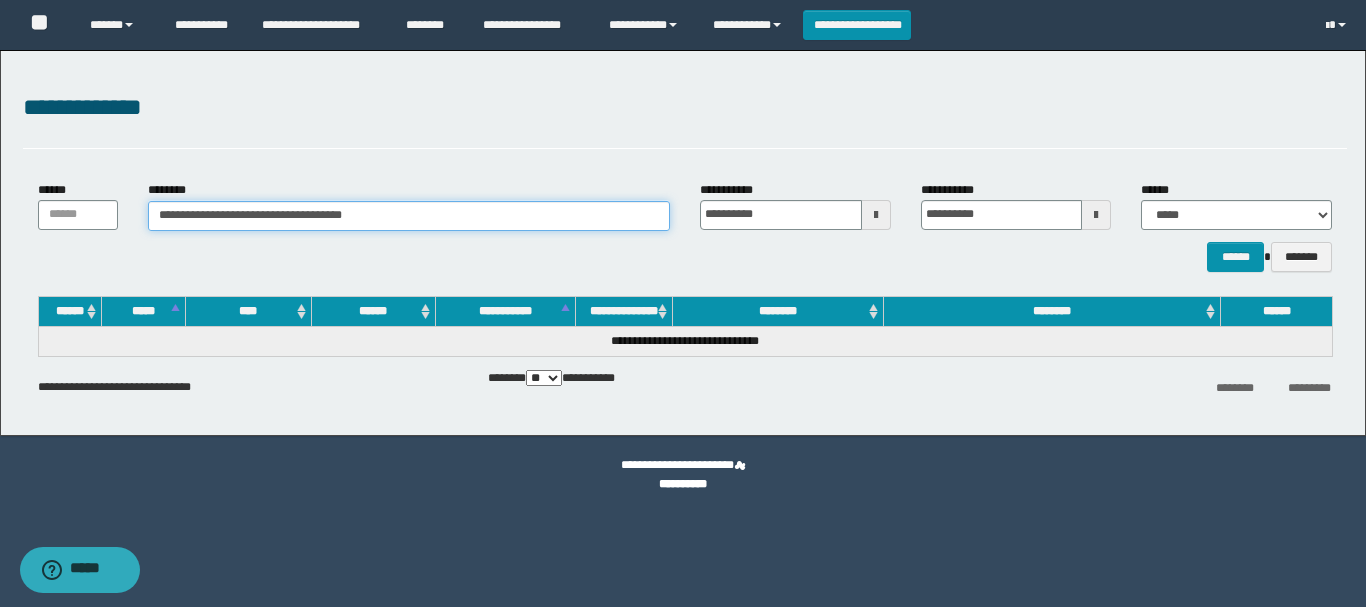 click on "**********" at bounding box center (409, 216) 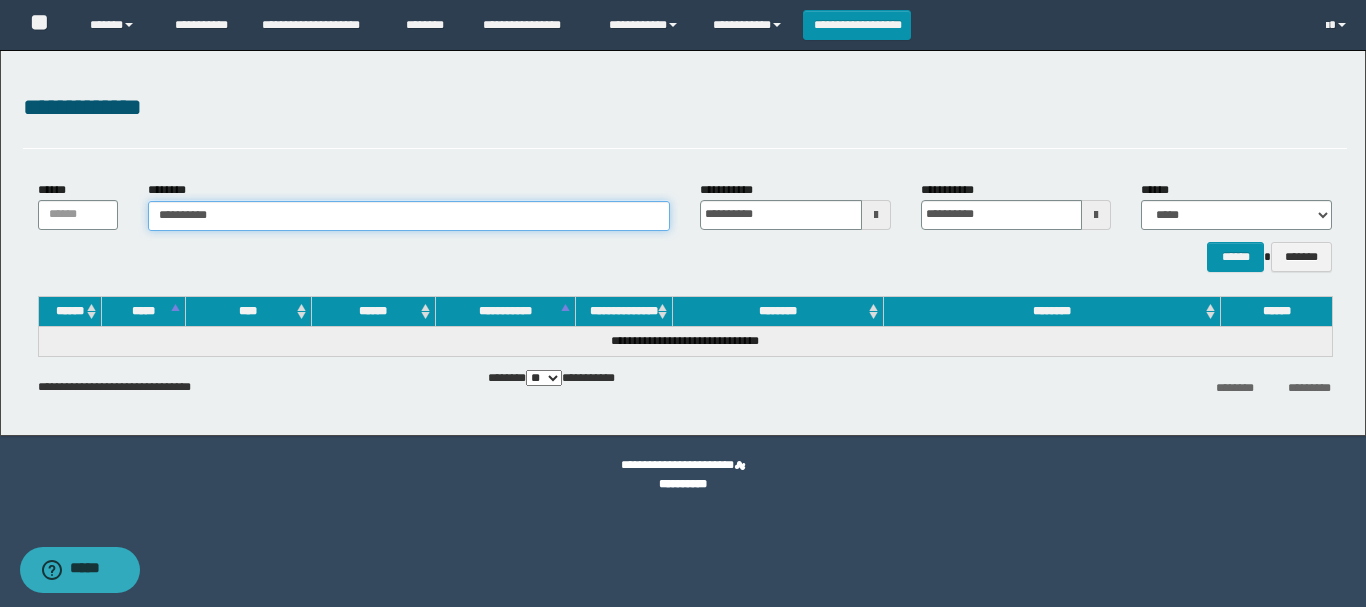 type on "**********" 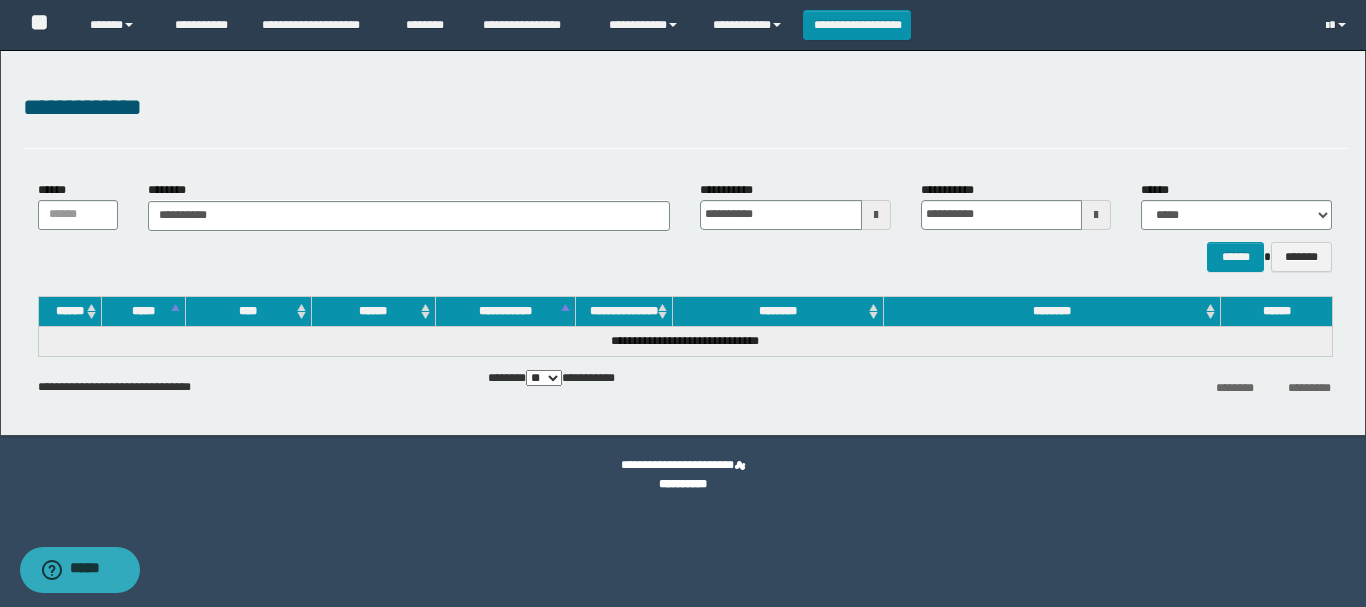 click on "******
*******" at bounding box center [685, 257] 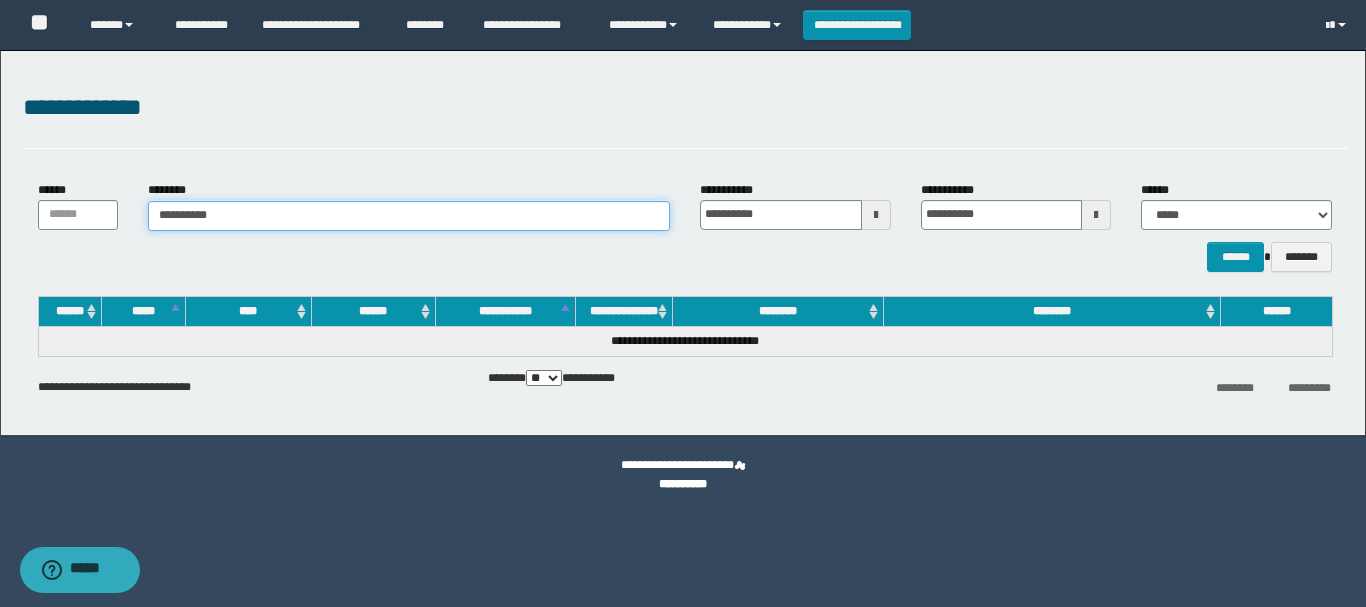 click on "**********" at bounding box center [409, 216] 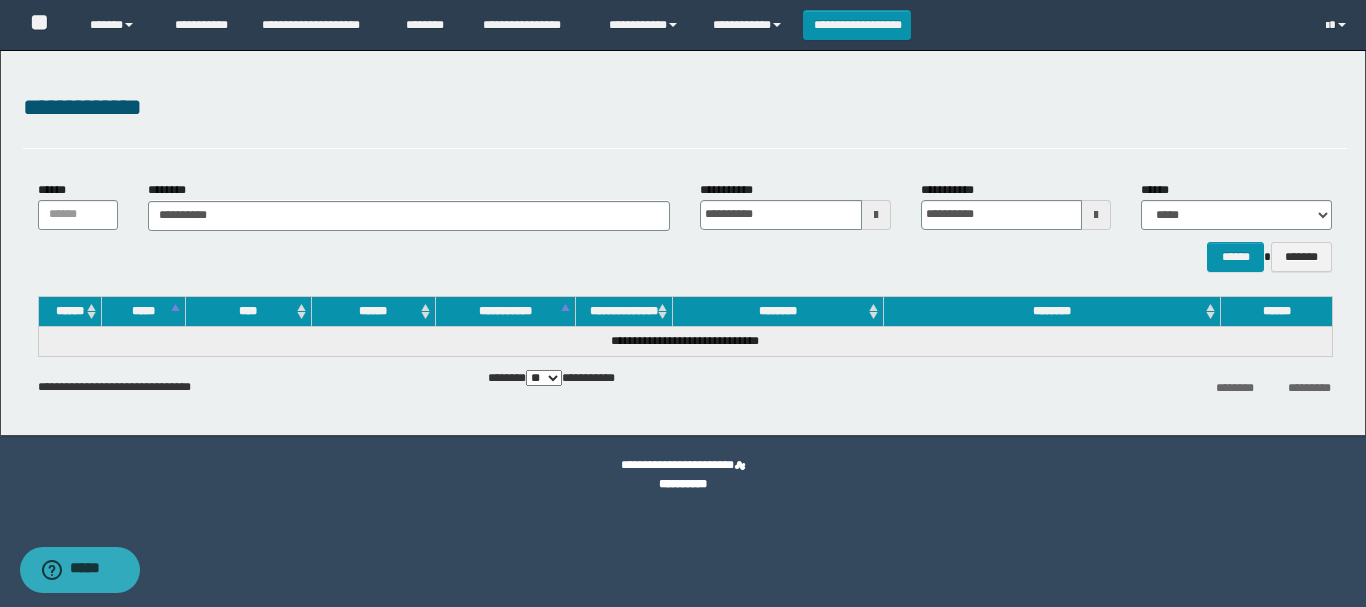 click on "******
*******" at bounding box center [685, 257] 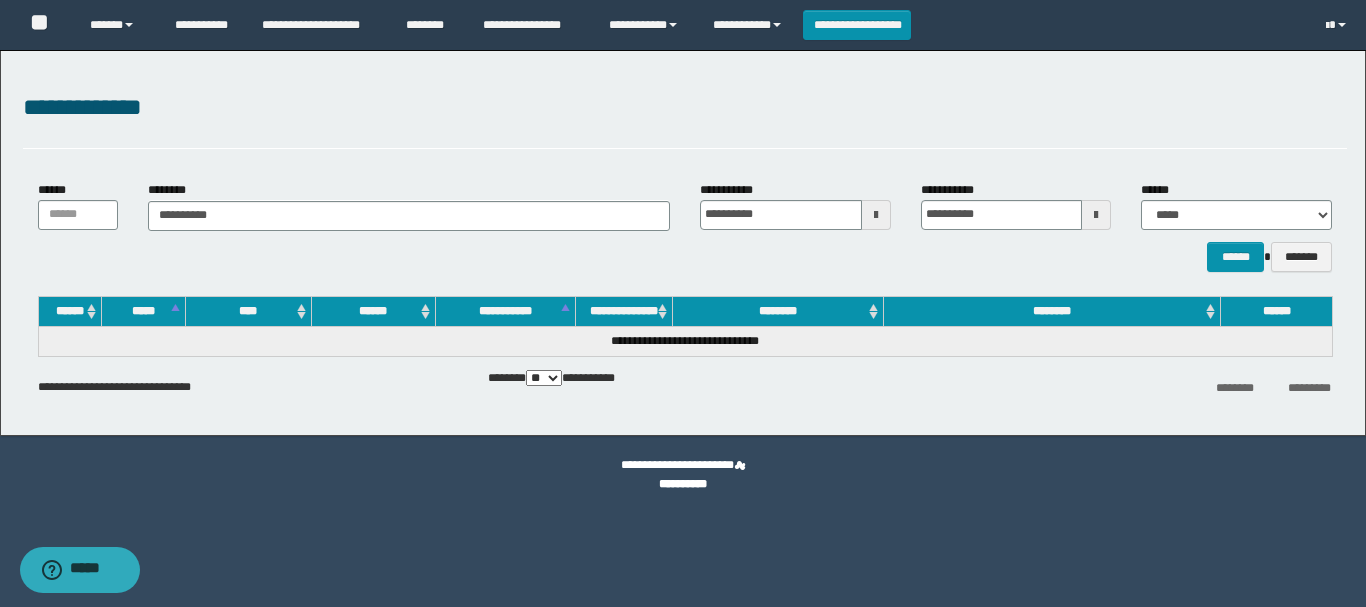 click on "**********" at bounding box center (683, 243) 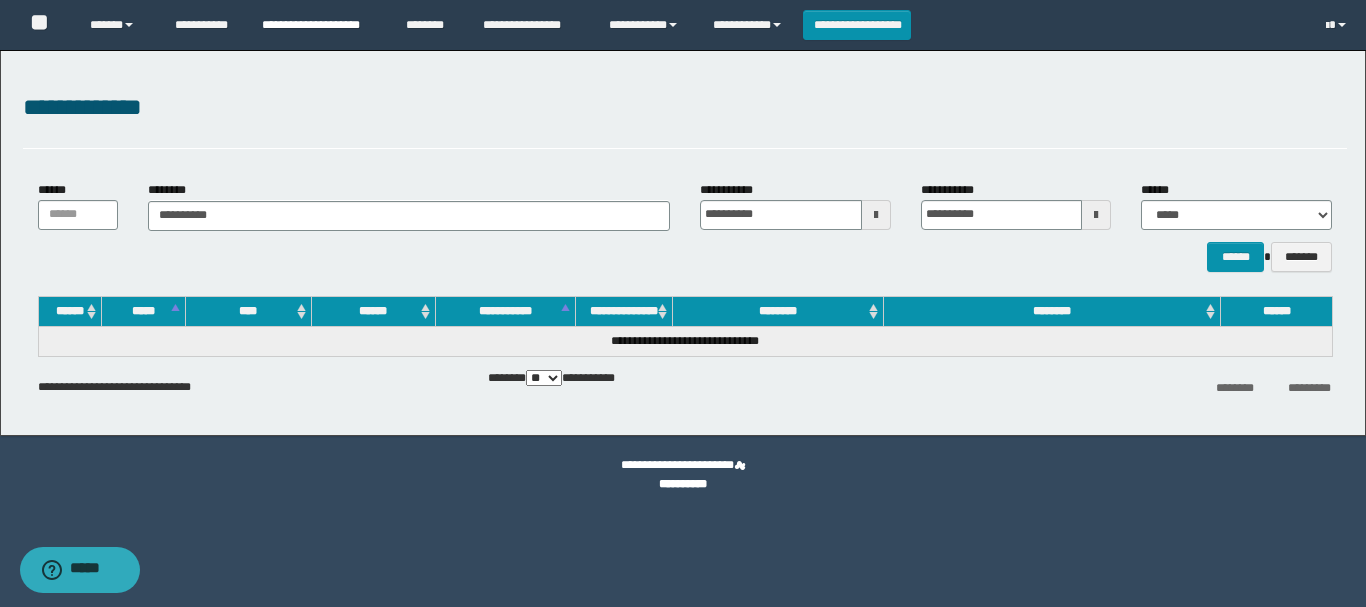 click on "**********" at bounding box center [319, 25] 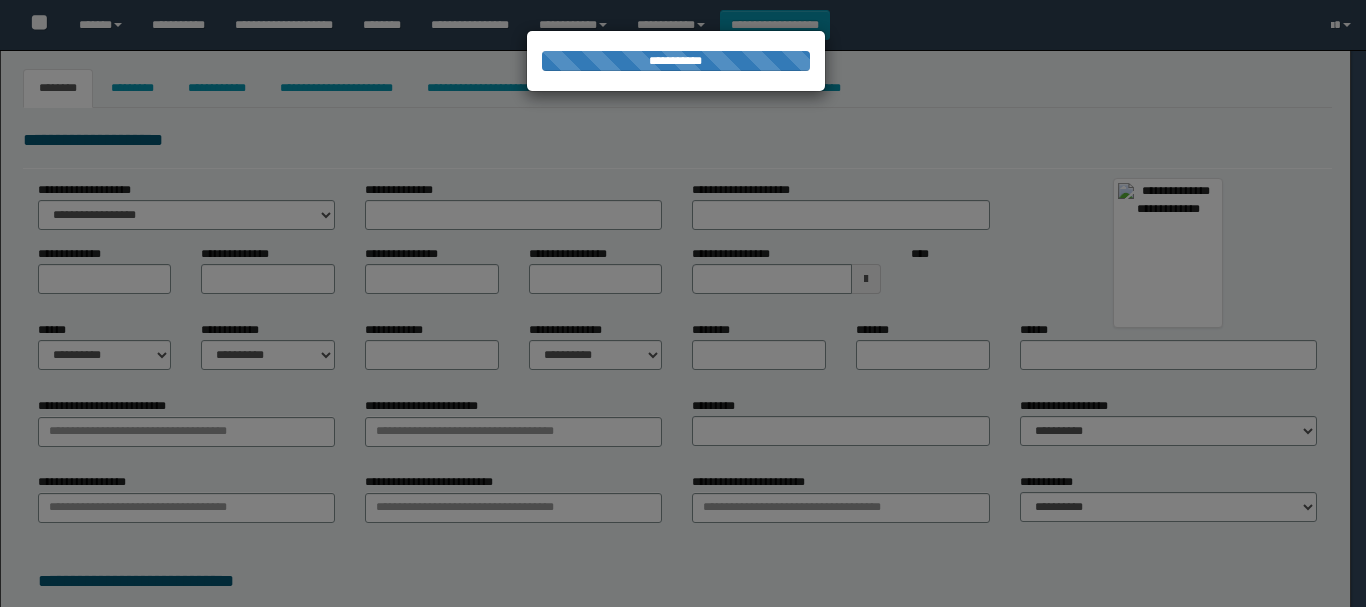 scroll, scrollTop: 0, scrollLeft: 0, axis: both 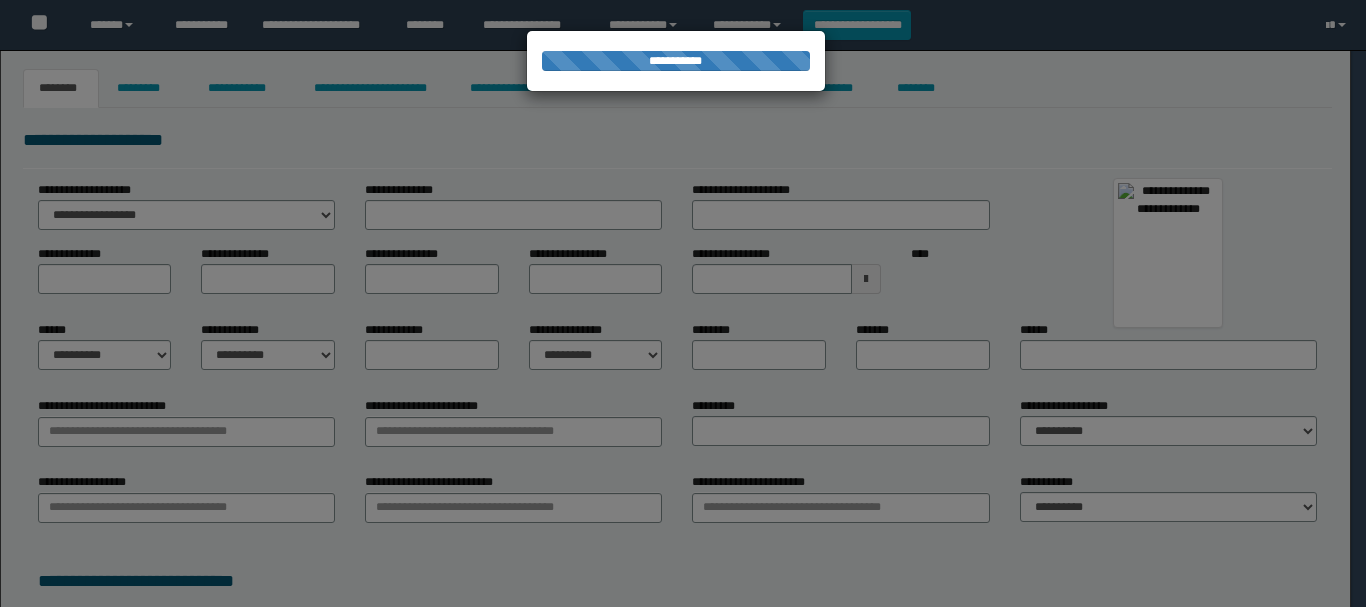 type on "**********" 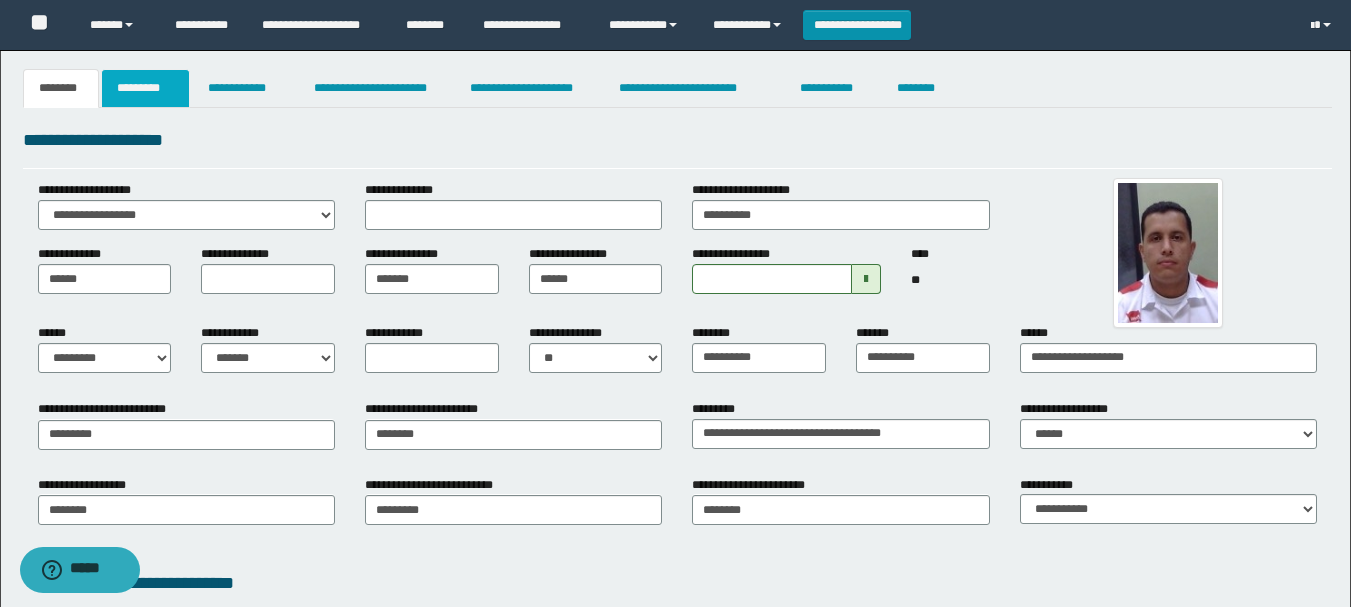 click on "*********" at bounding box center (145, 88) 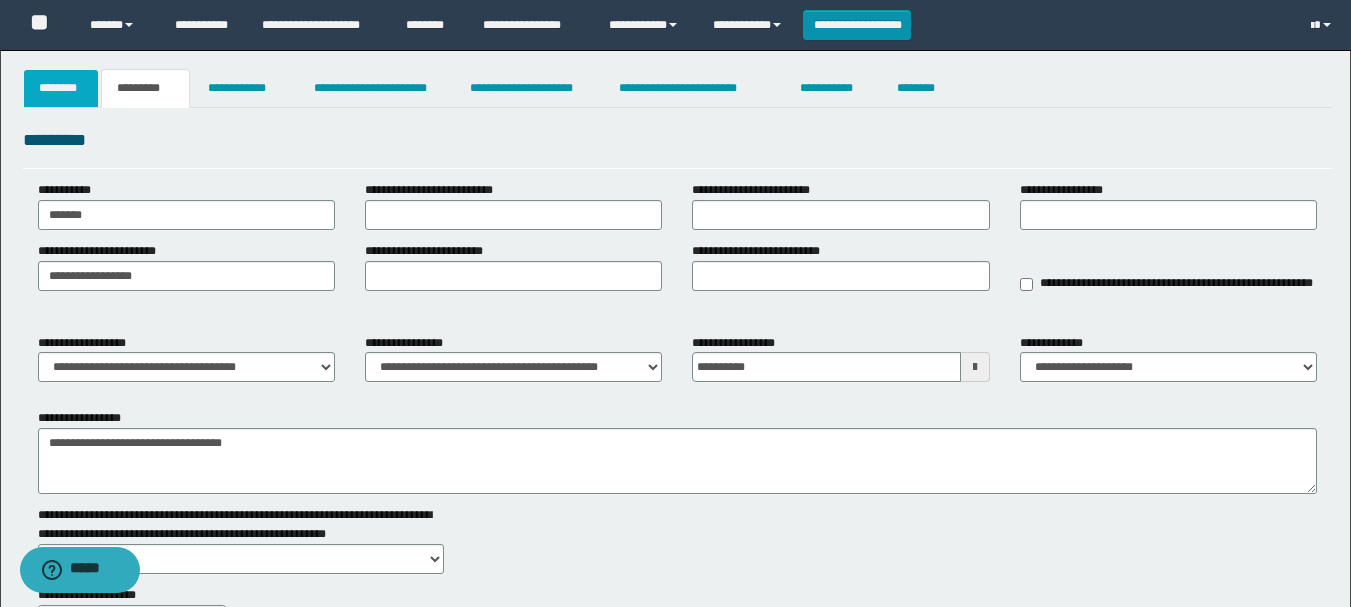 click on "********" at bounding box center [61, 88] 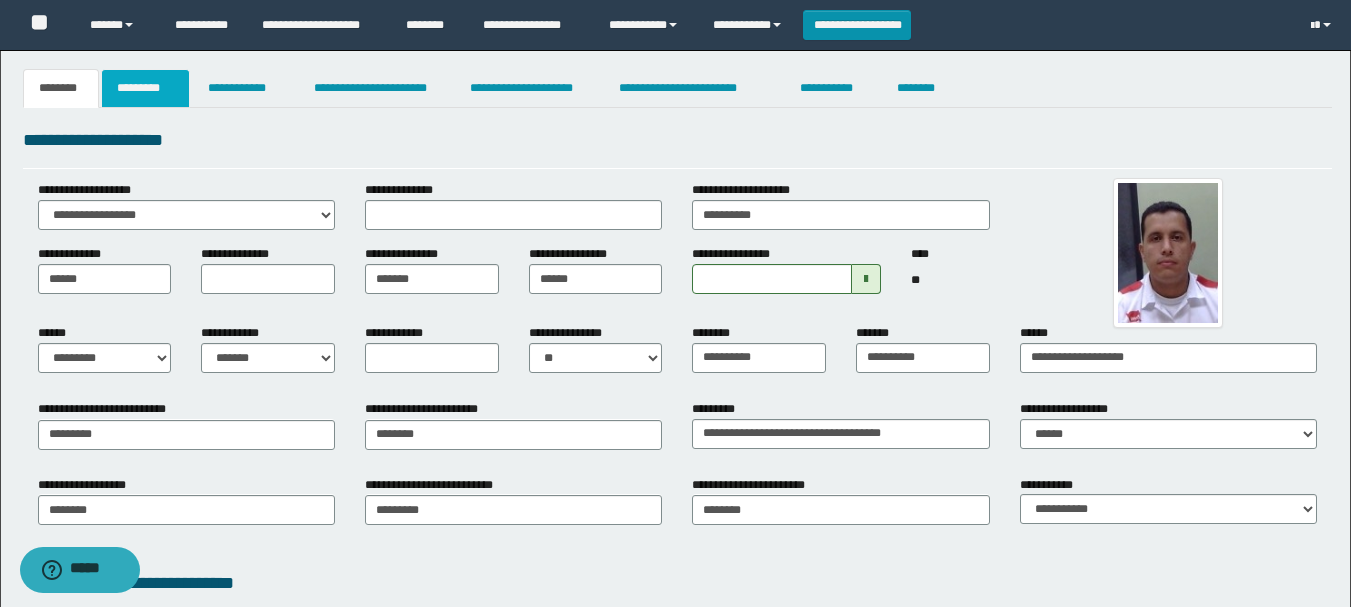 click on "*********" at bounding box center (145, 88) 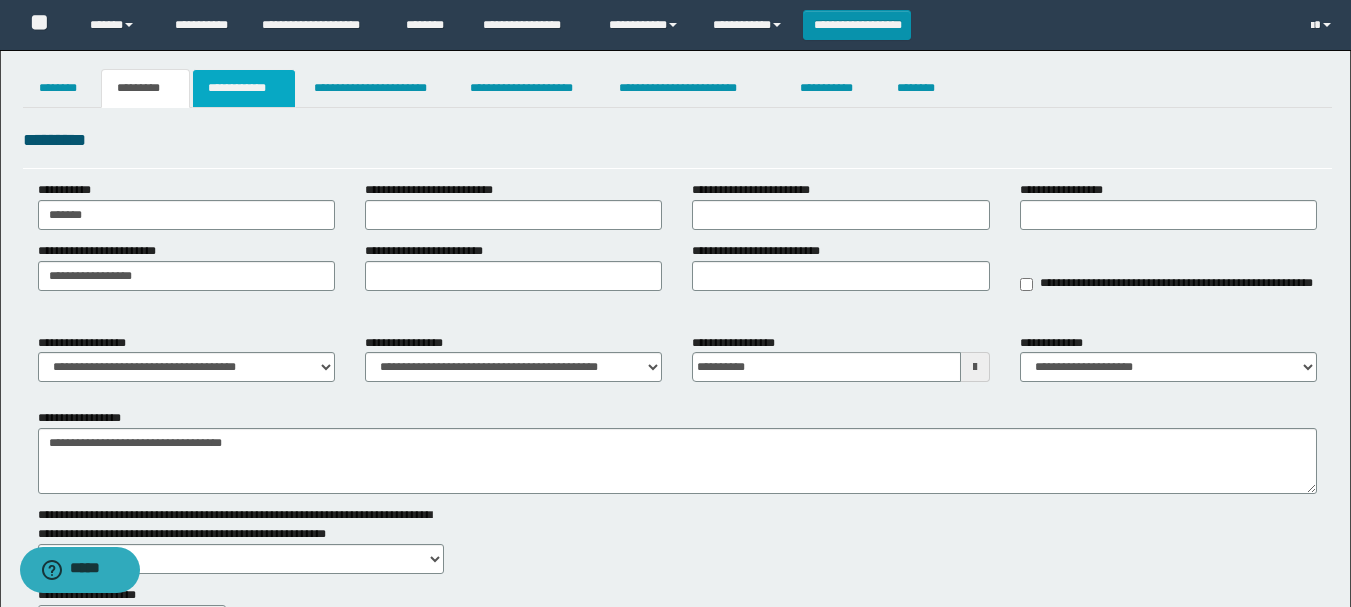 click on "**********" at bounding box center (244, 88) 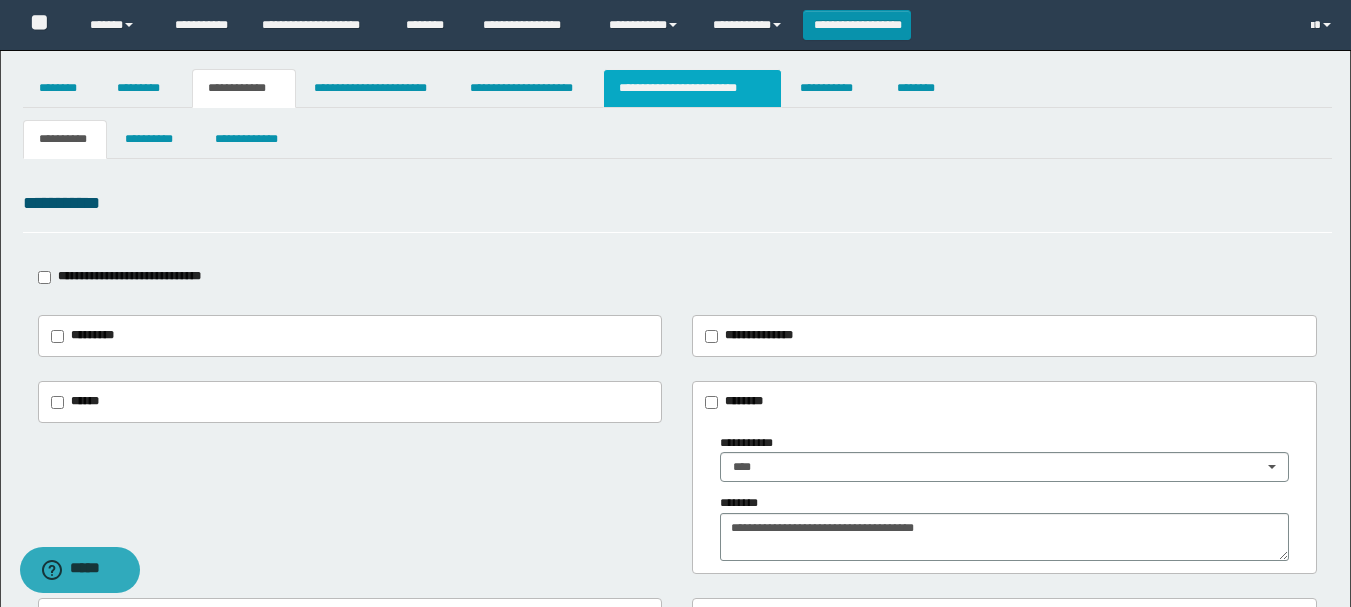 click on "**********" at bounding box center [693, 88] 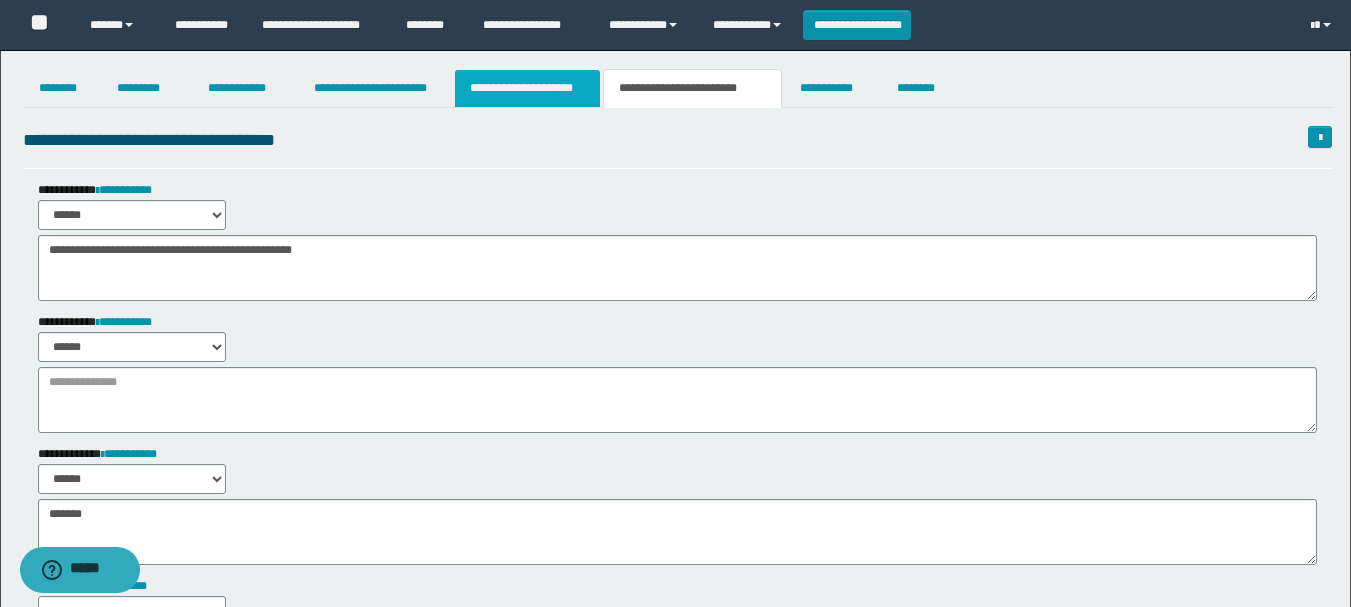 click on "**********" at bounding box center [527, 88] 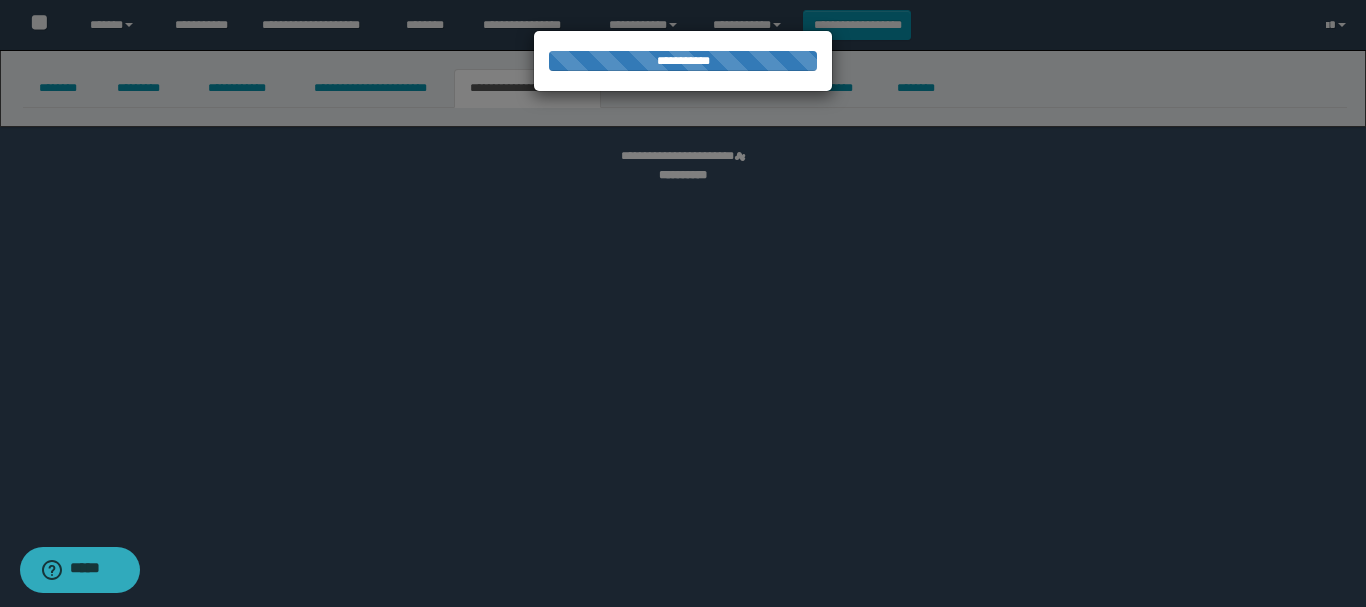 select on "*" 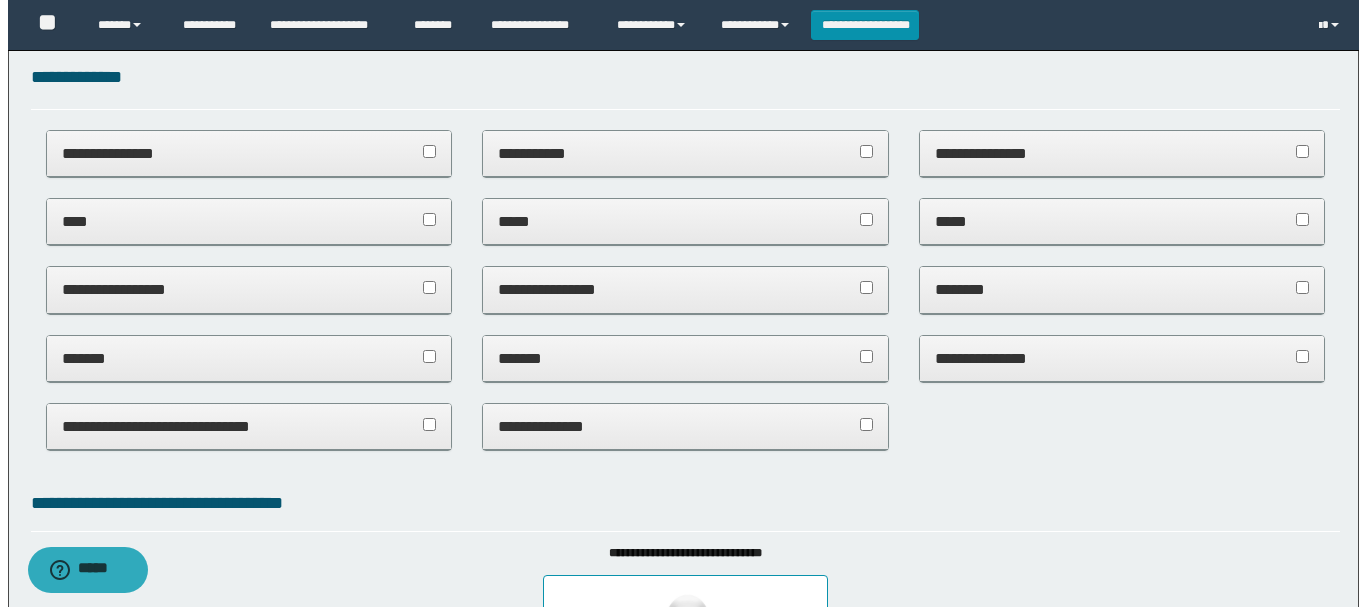 scroll, scrollTop: 0, scrollLeft: 0, axis: both 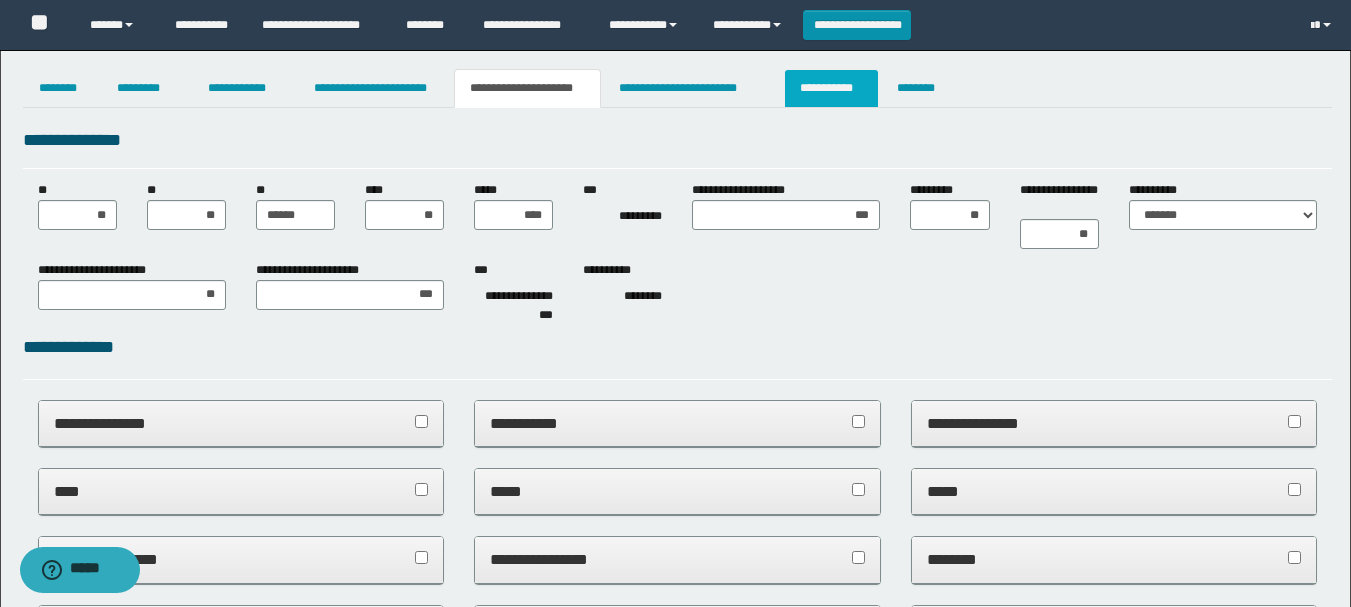 click on "**********" at bounding box center (831, 88) 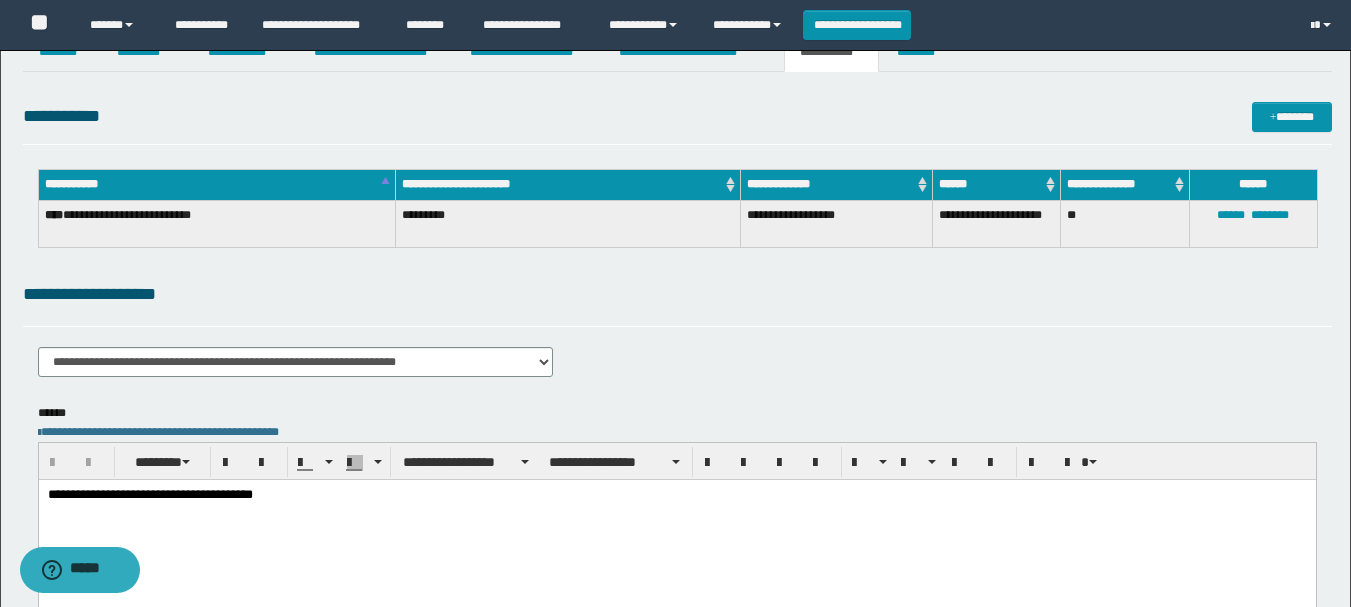 scroll, scrollTop: 100, scrollLeft: 0, axis: vertical 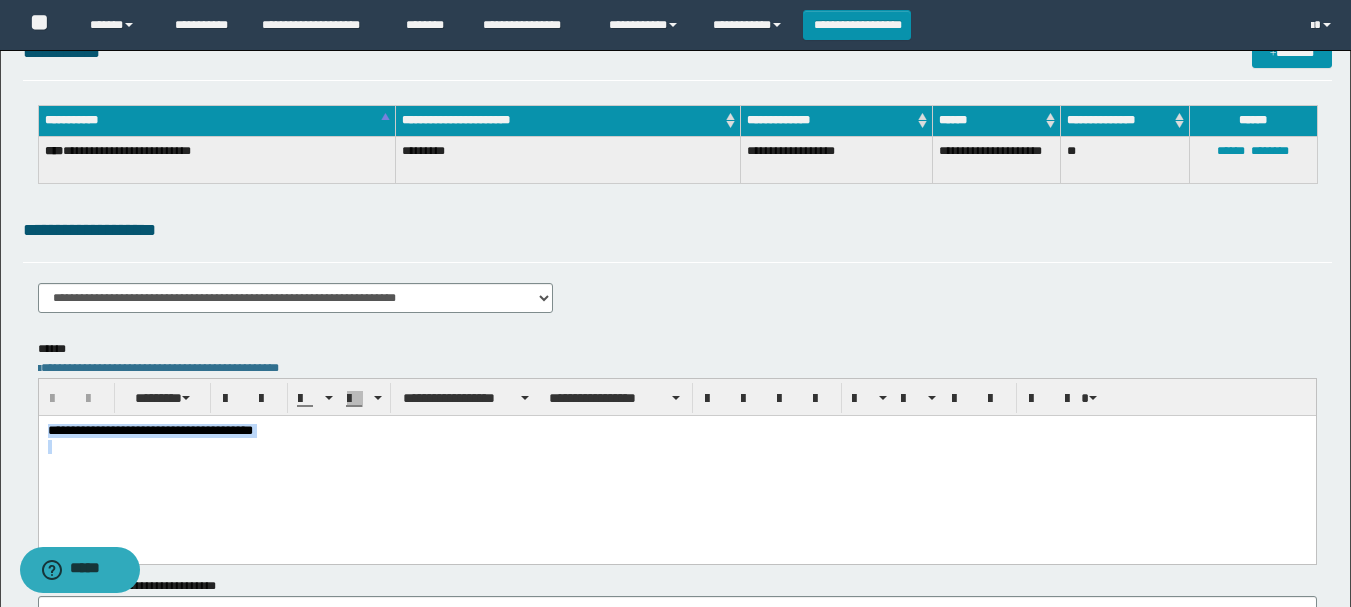 drag, startPoint x: 423, startPoint y: 453, endPoint x: 45, endPoint y: 838, distance: 539.54517 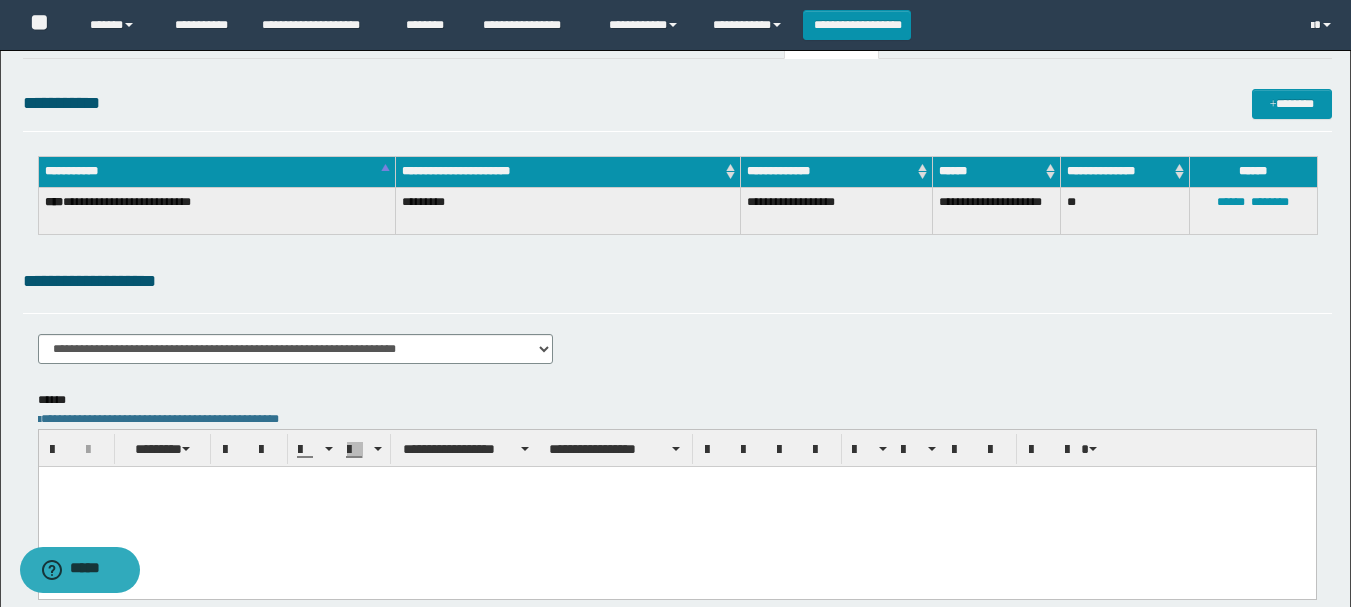 scroll, scrollTop: 0, scrollLeft: 0, axis: both 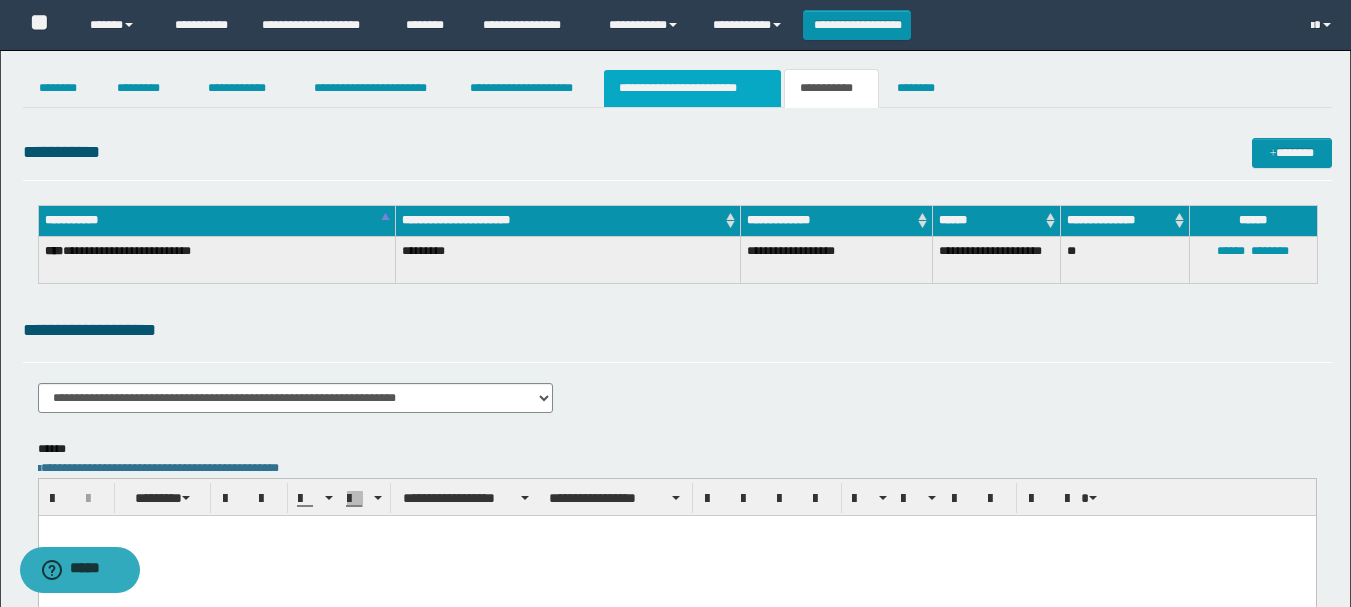 click on "**********" at bounding box center (693, 88) 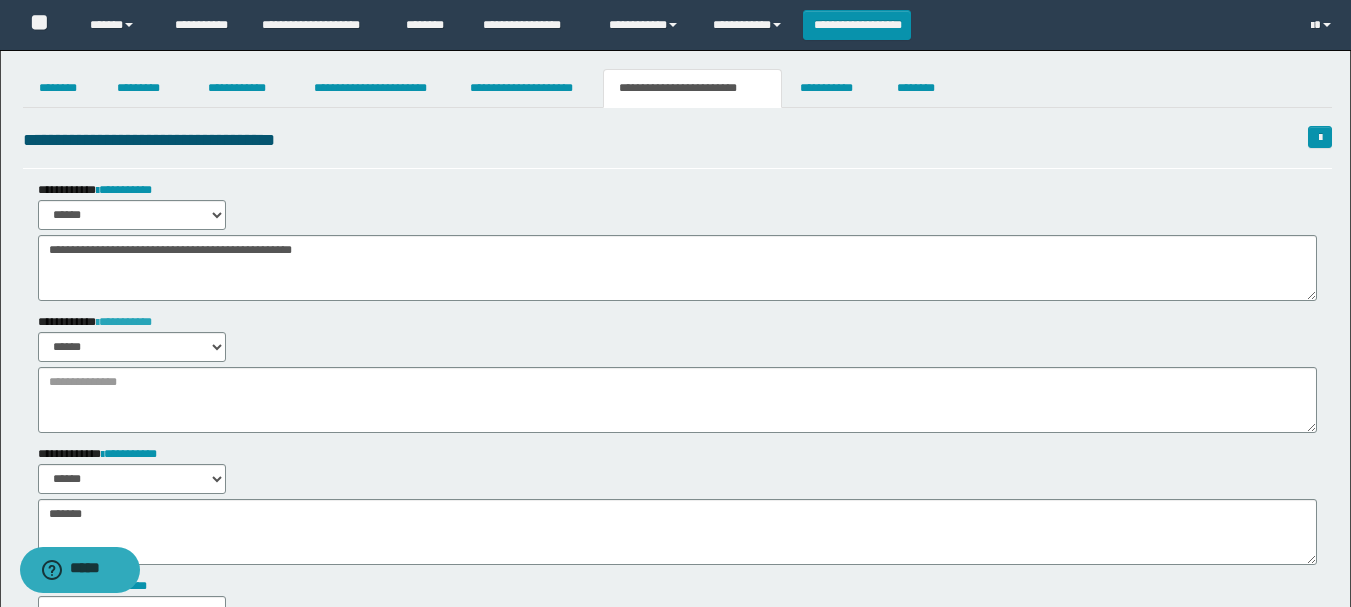 click on "**********" at bounding box center [124, 322] 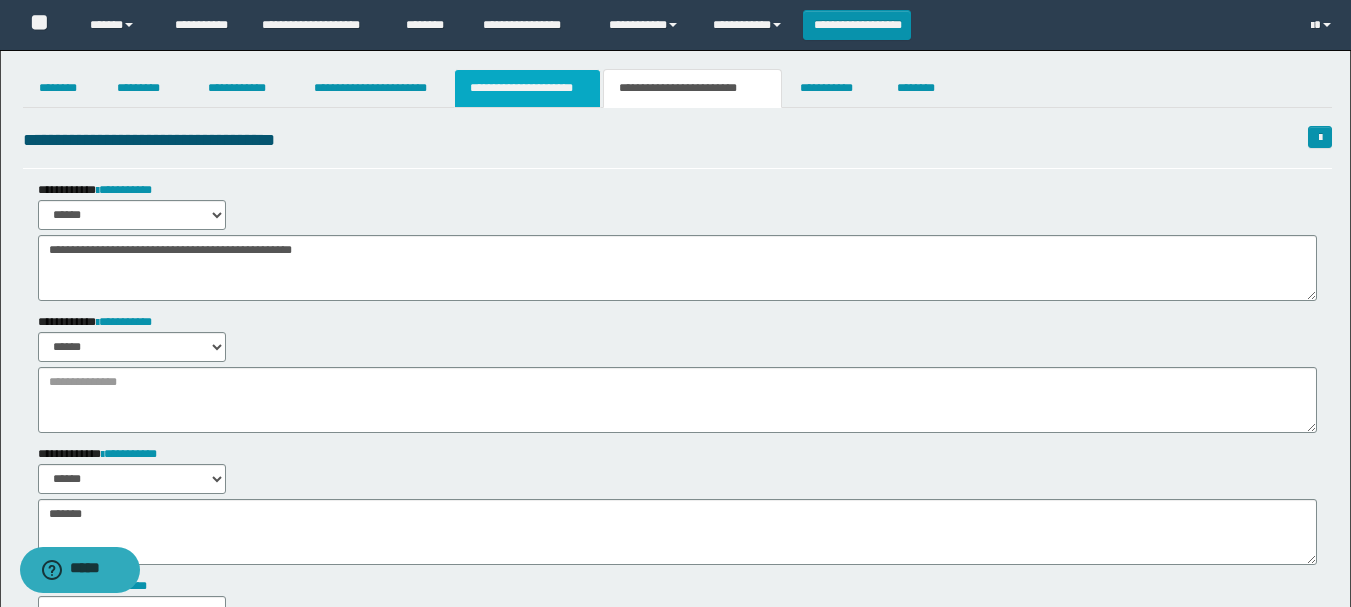 click on "**********" at bounding box center [527, 88] 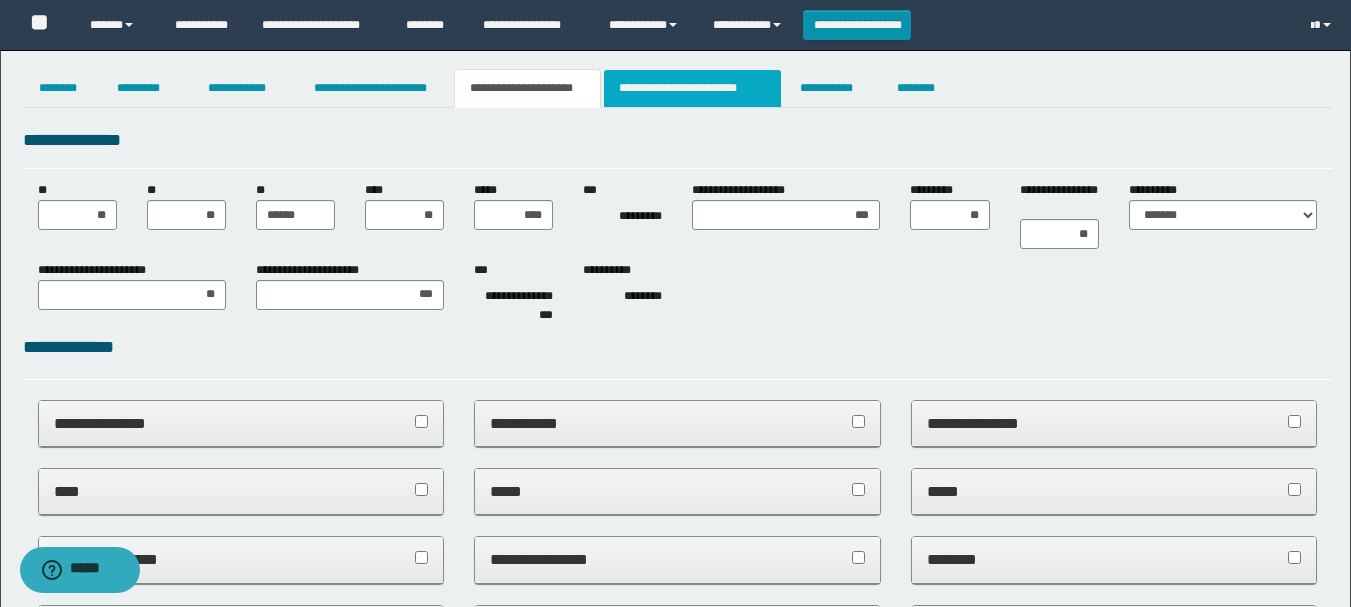 click on "**********" at bounding box center (693, 88) 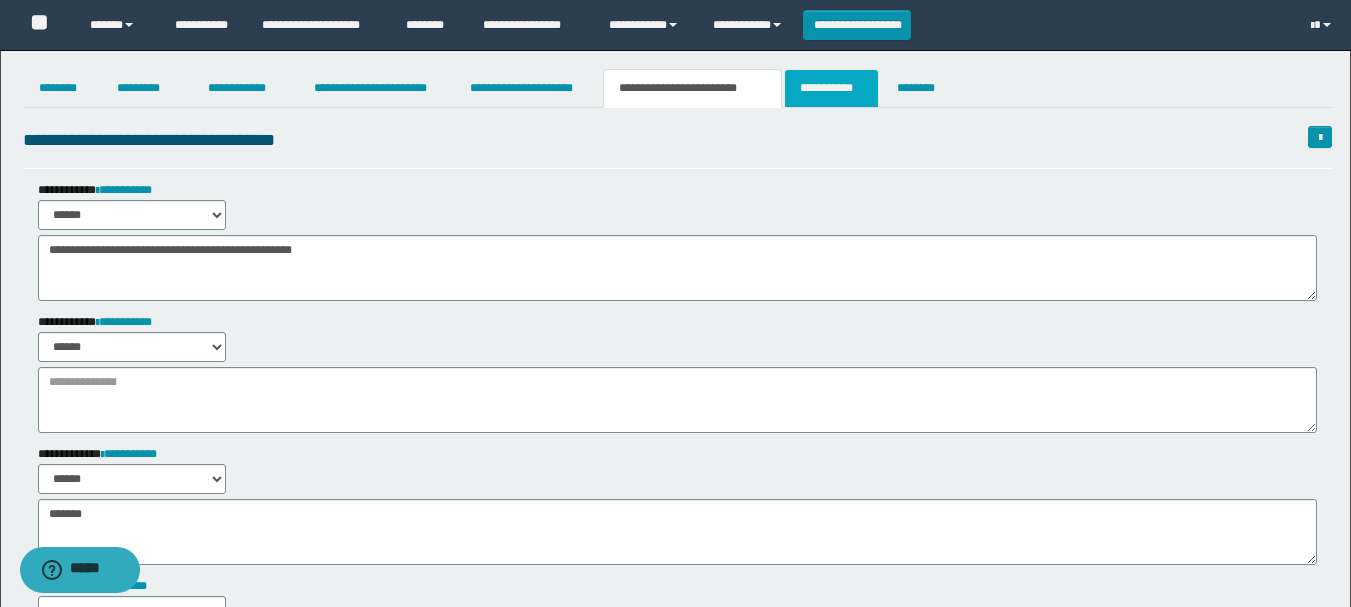click on "**********" at bounding box center (831, 88) 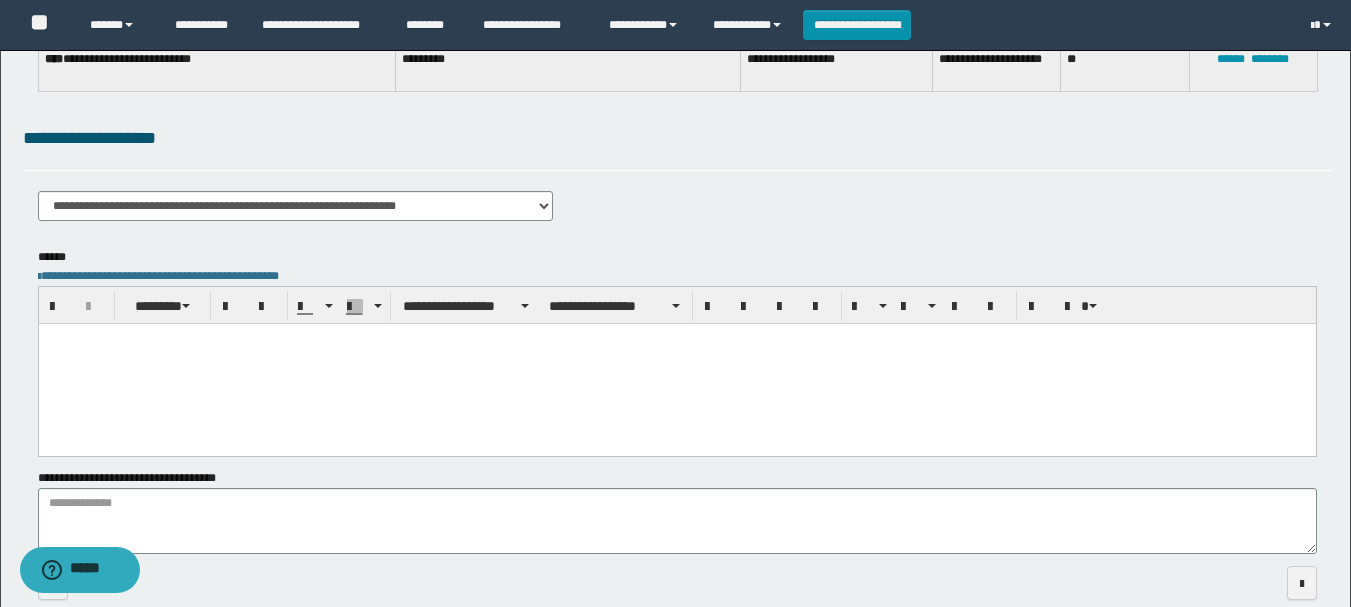scroll, scrollTop: 200, scrollLeft: 0, axis: vertical 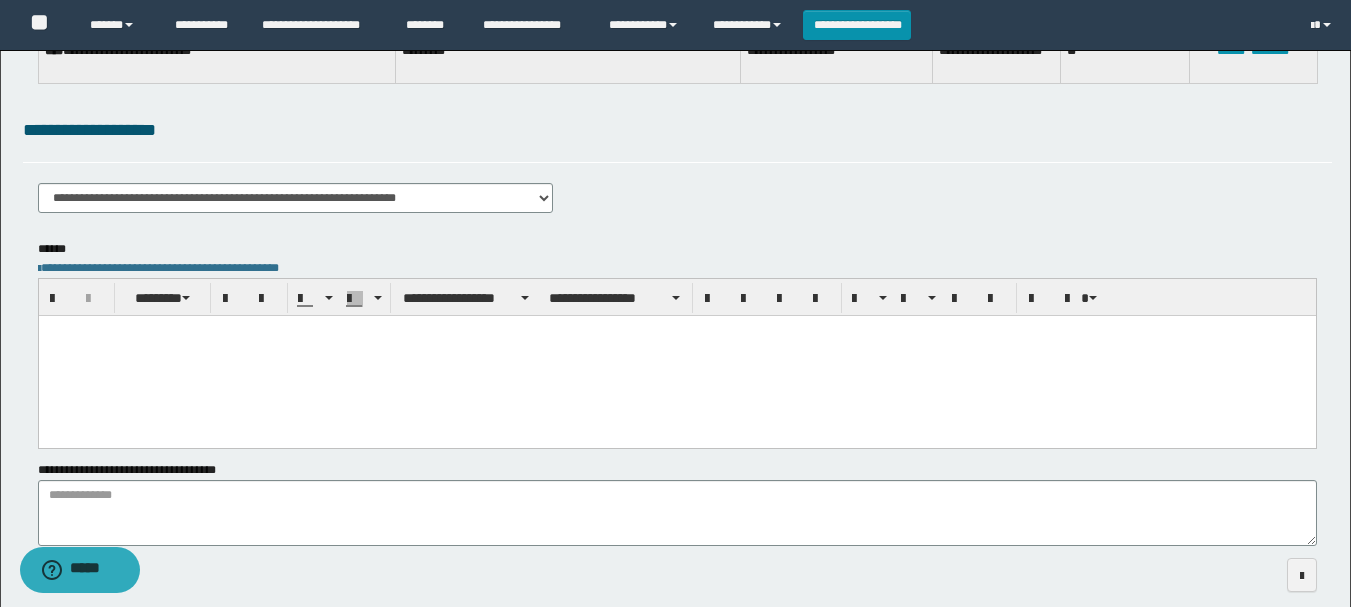 click at bounding box center [676, 355] 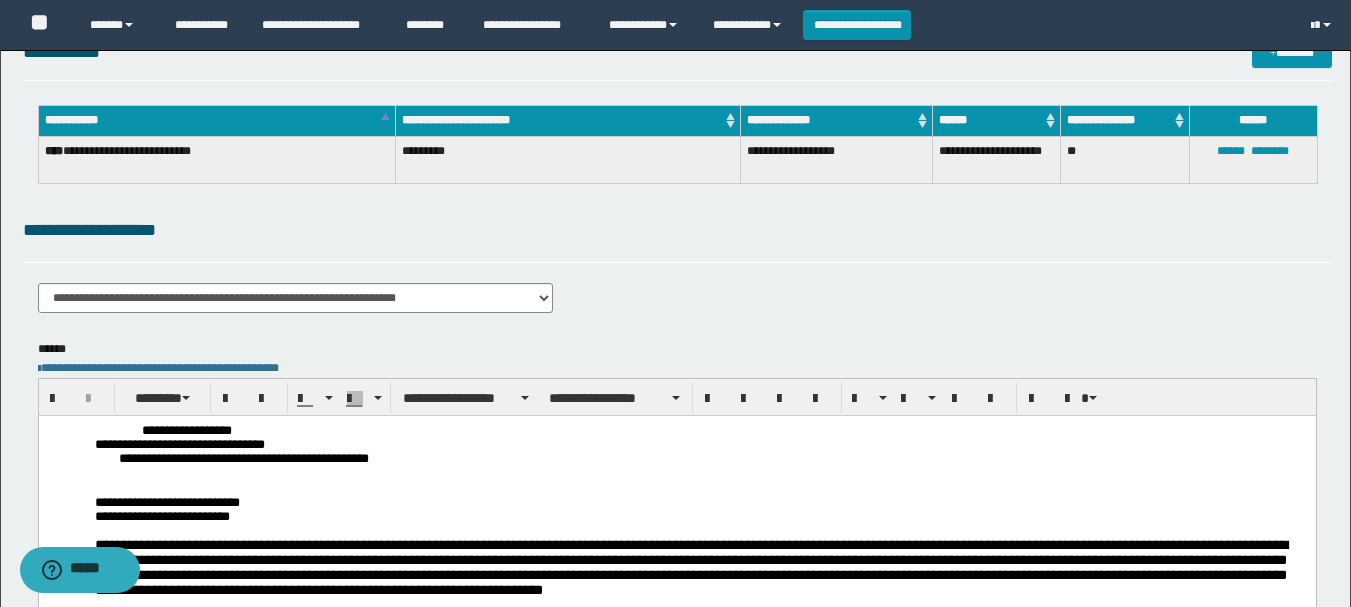 scroll, scrollTop: 0, scrollLeft: 0, axis: both 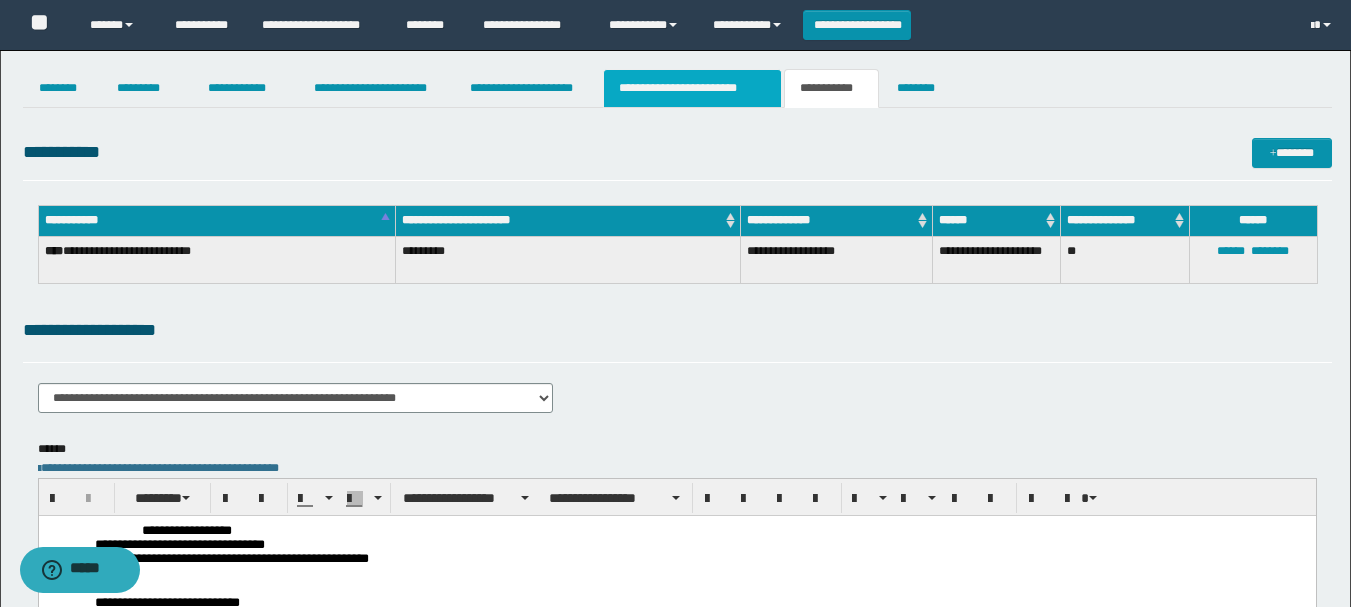 click on "**********" at bounding box center (693, 88) 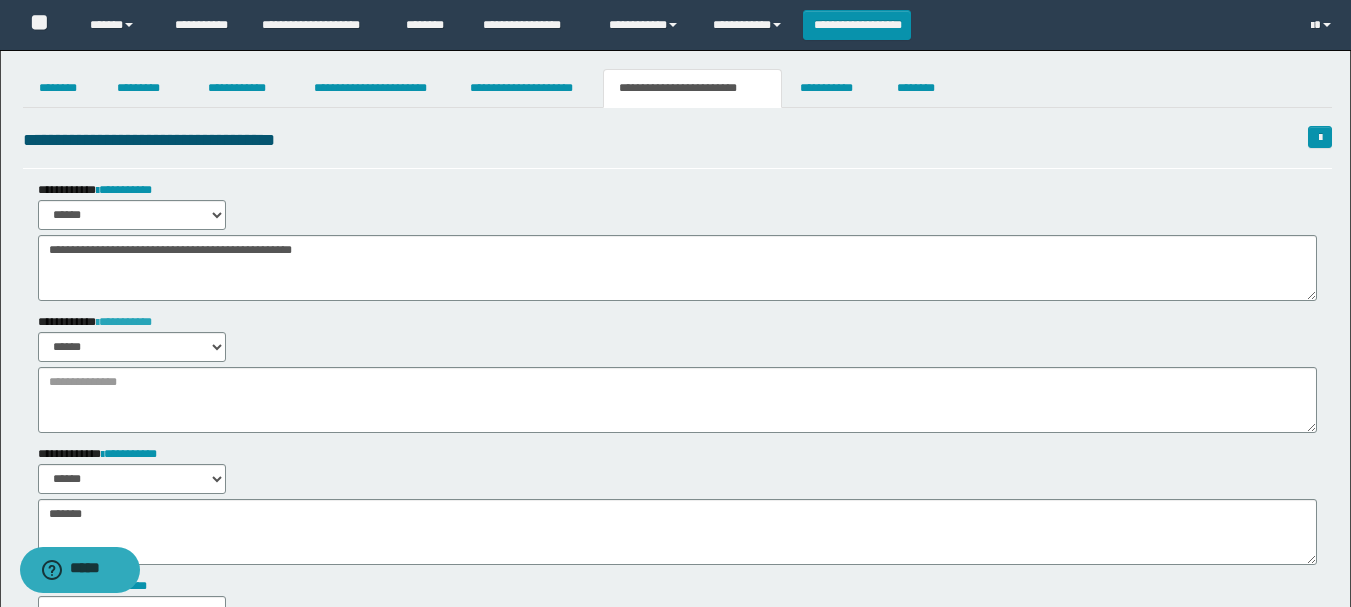 click on "**********" at bounding box center (124, 322) 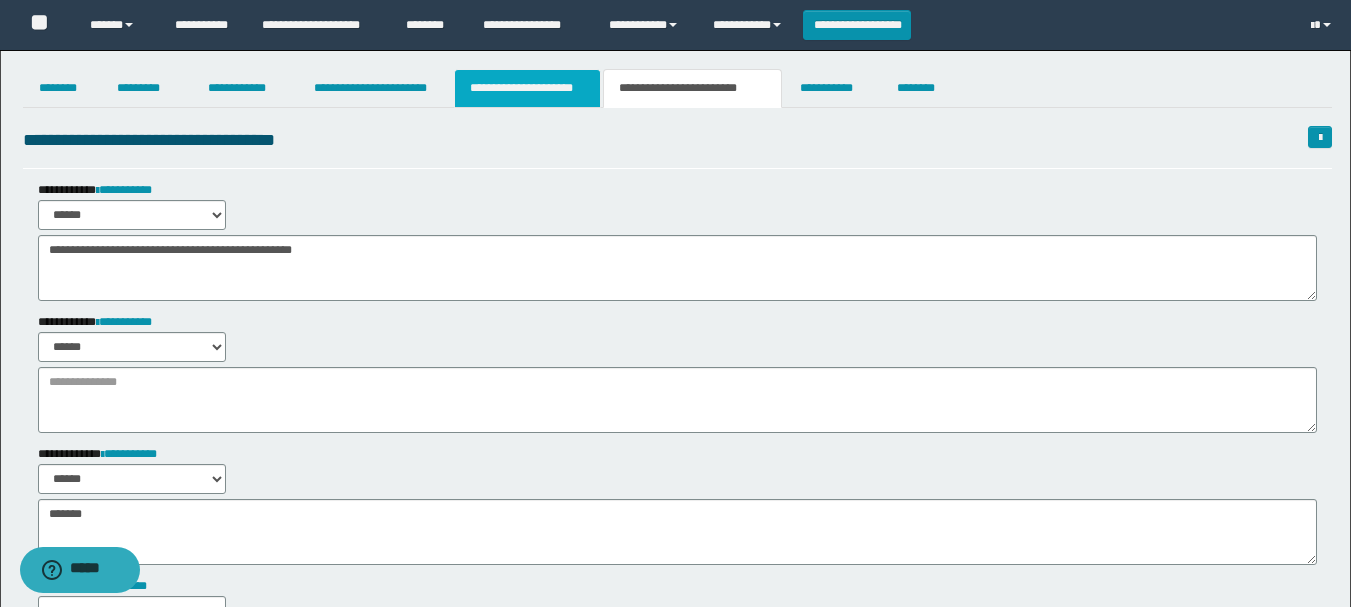 click on "**********" at bounding box center (527, 88) 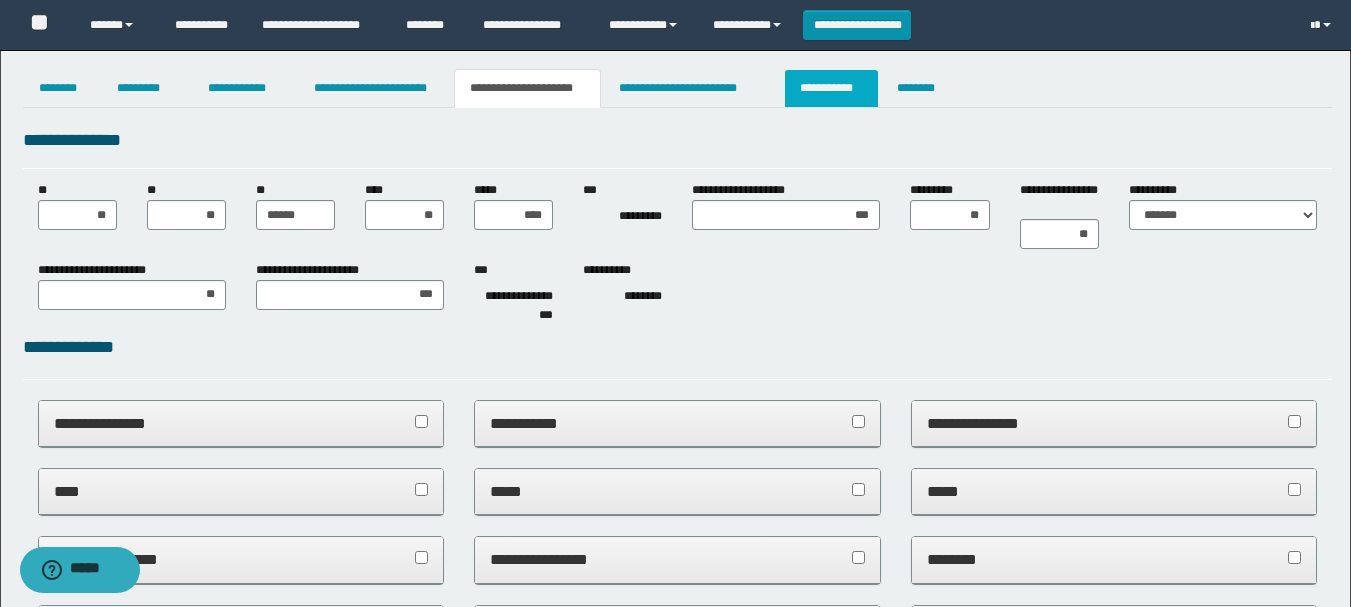 click on "**********" at bounding box center [831, 88] 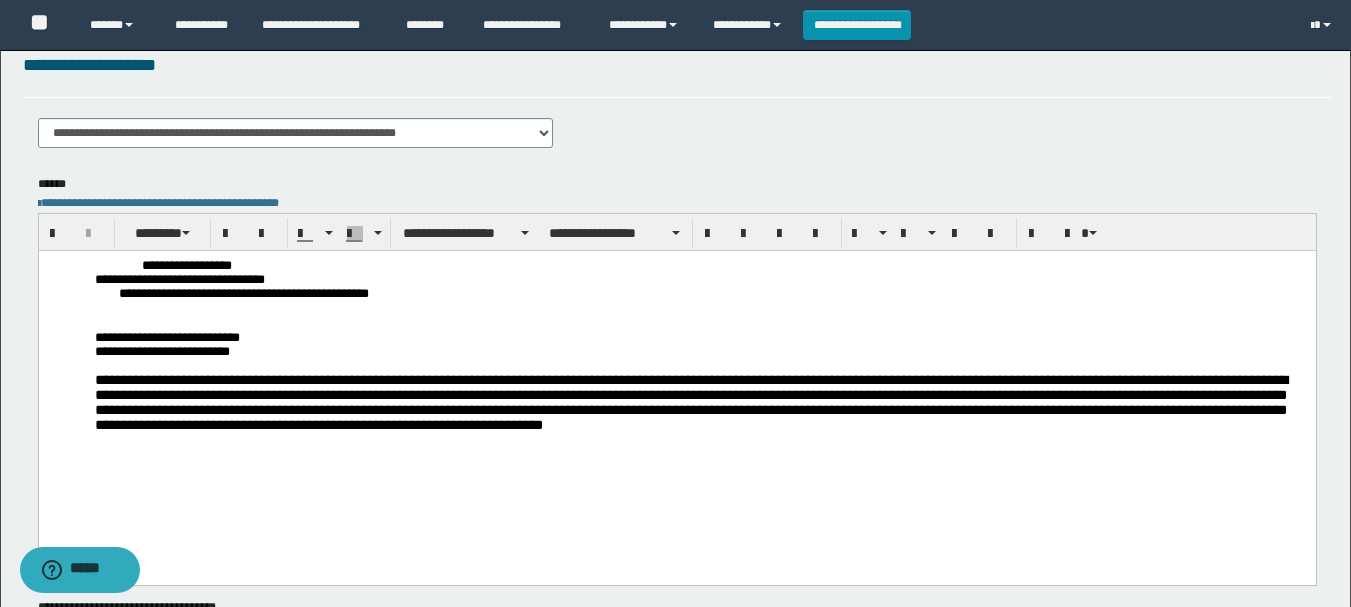 scroll, scrollTop: 300, scrollLeft: 0, axis: vertical 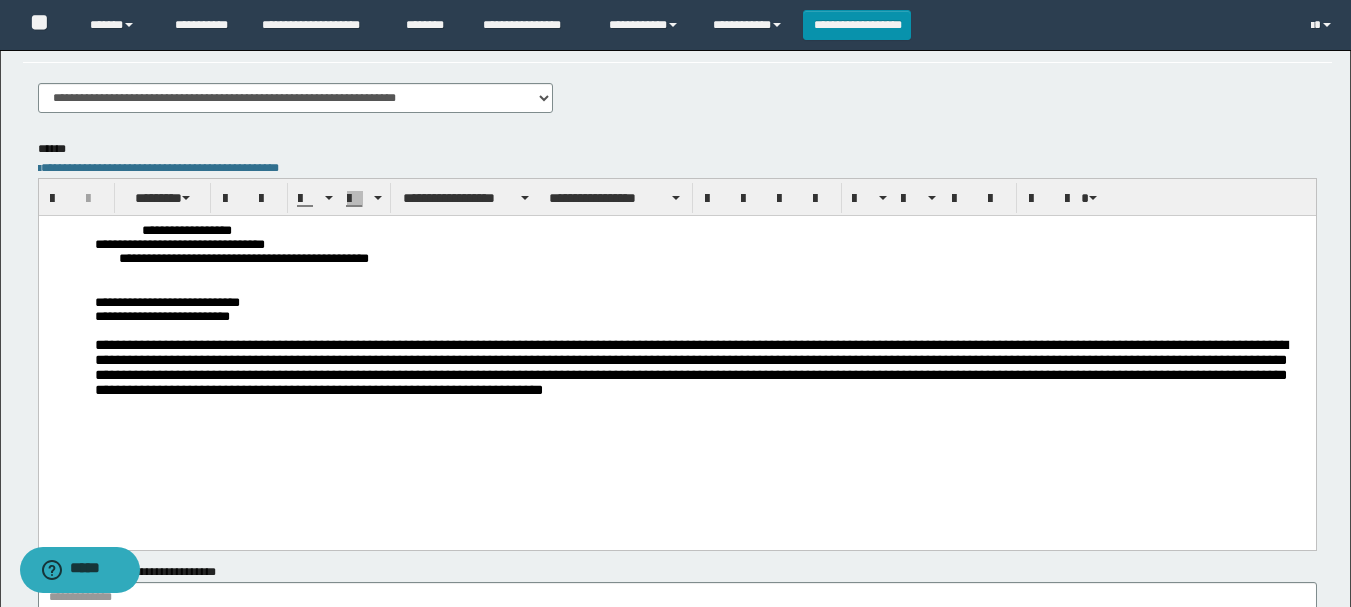 click on "**********" at bounding box center (712, 259) 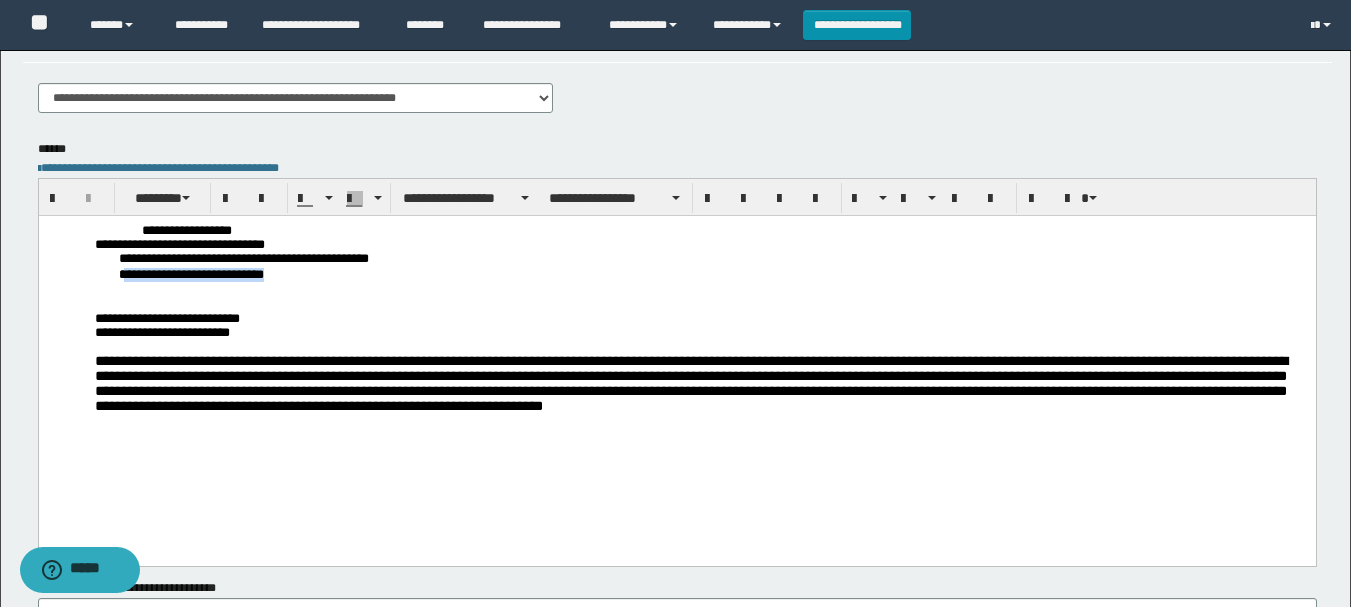 drag, startPoint x: 123, startPoint y: 281, endPoint x: 281, endPoint y: 281, distance: 158 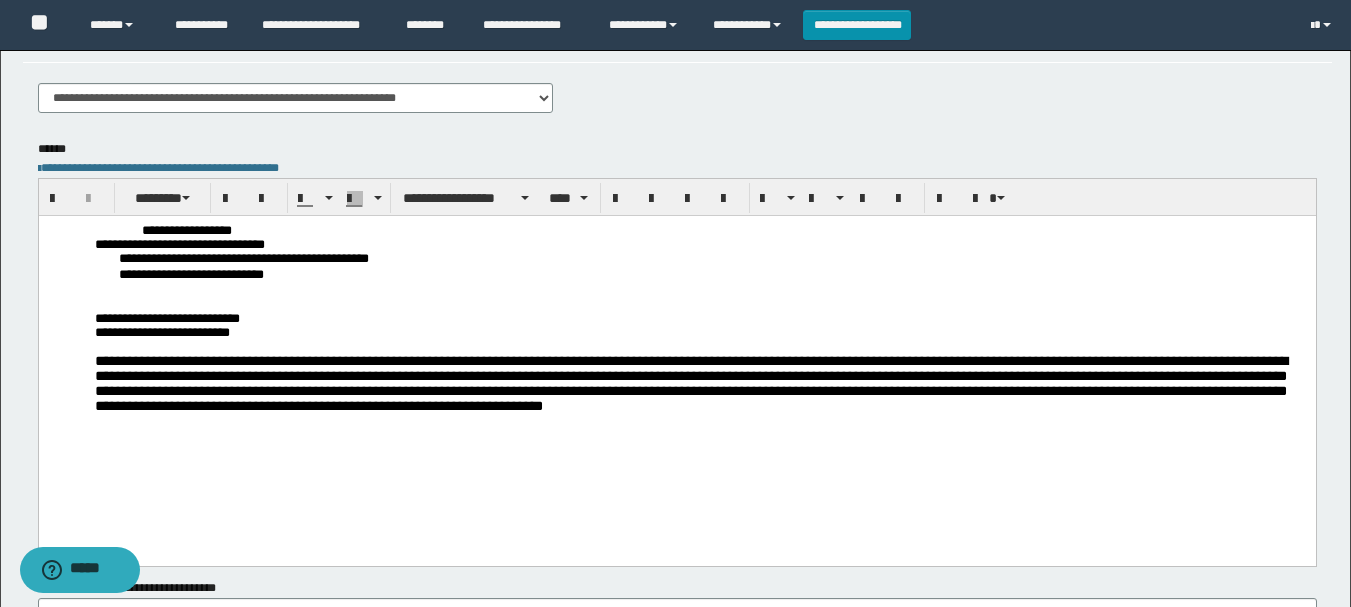 click on "**********" at bounding box center (700, 318) 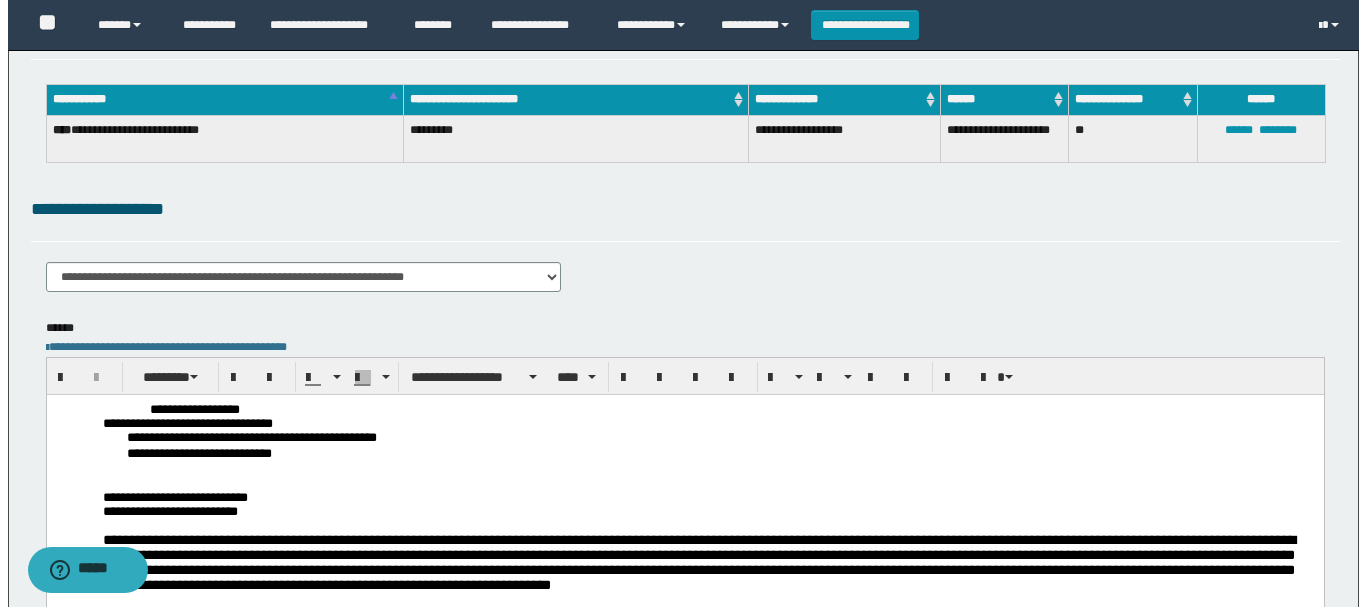scroll, scrollTop: 0, scrollLeft: 0, axis: both 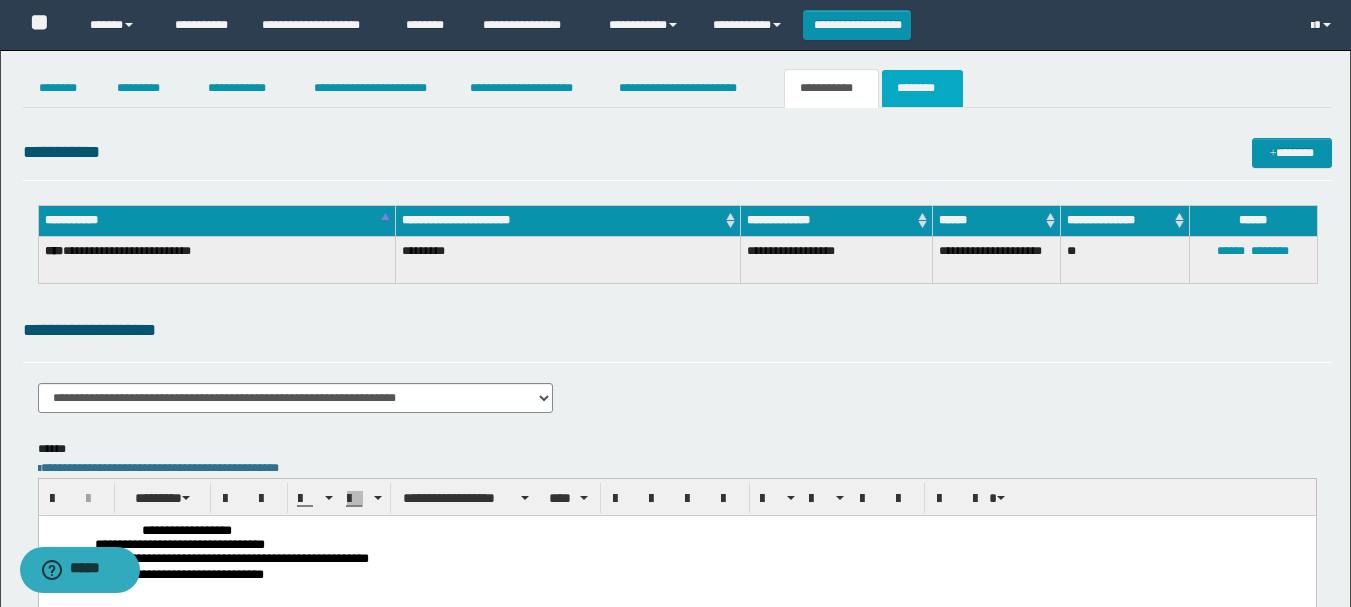 click on "********" at bounding box center [922, 88] 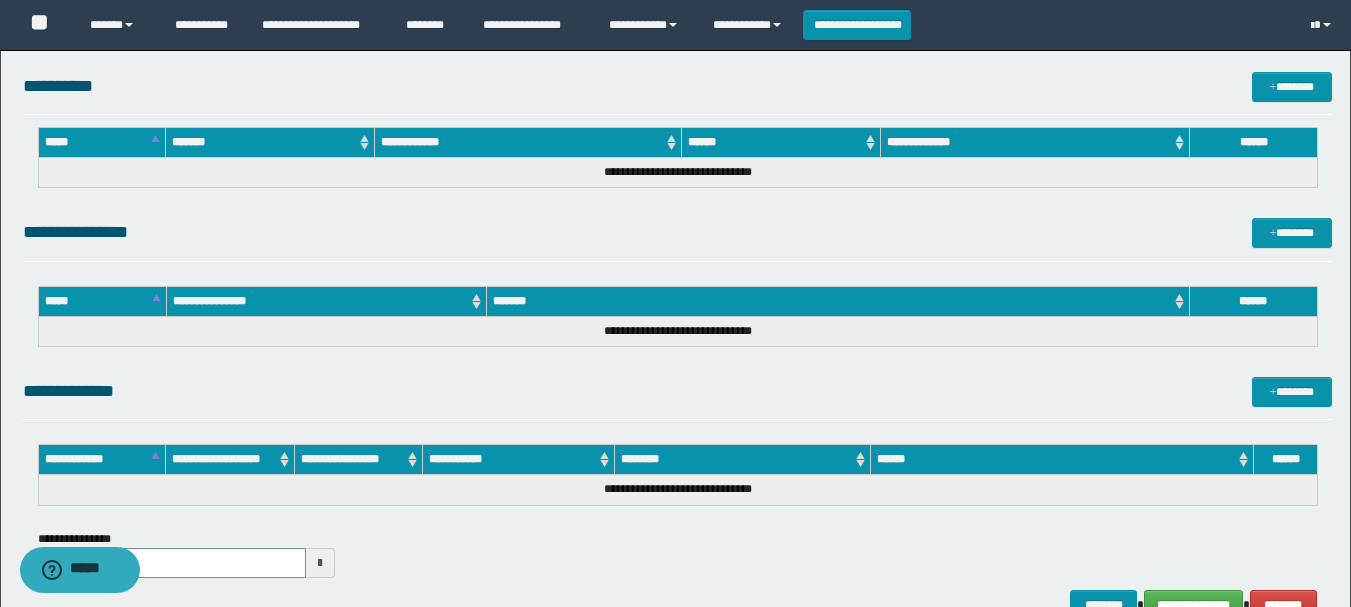 scroll, scrollTop: 1024, scrollLeft: 0, axis: vertical 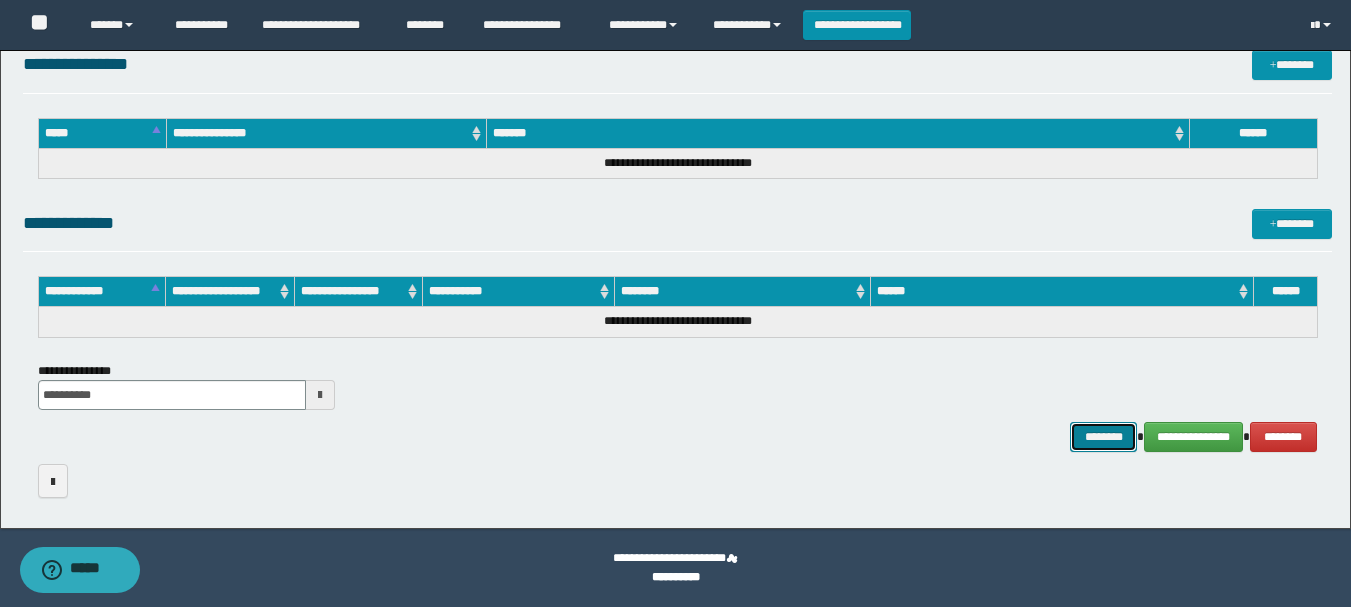 drag, startPoint x: 1112, startPoint y: 431, endPoint x: 1062, endPoint y: 429, distance: 50.039986 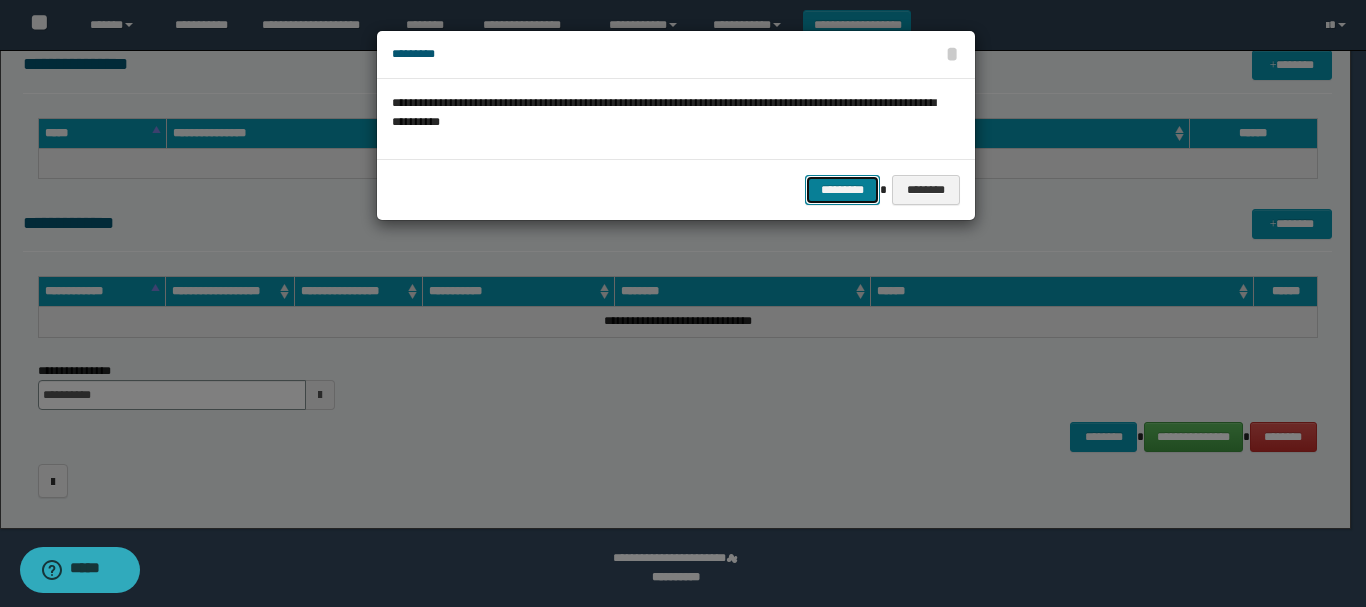 click on "*********" at bounding box center (842, 190) 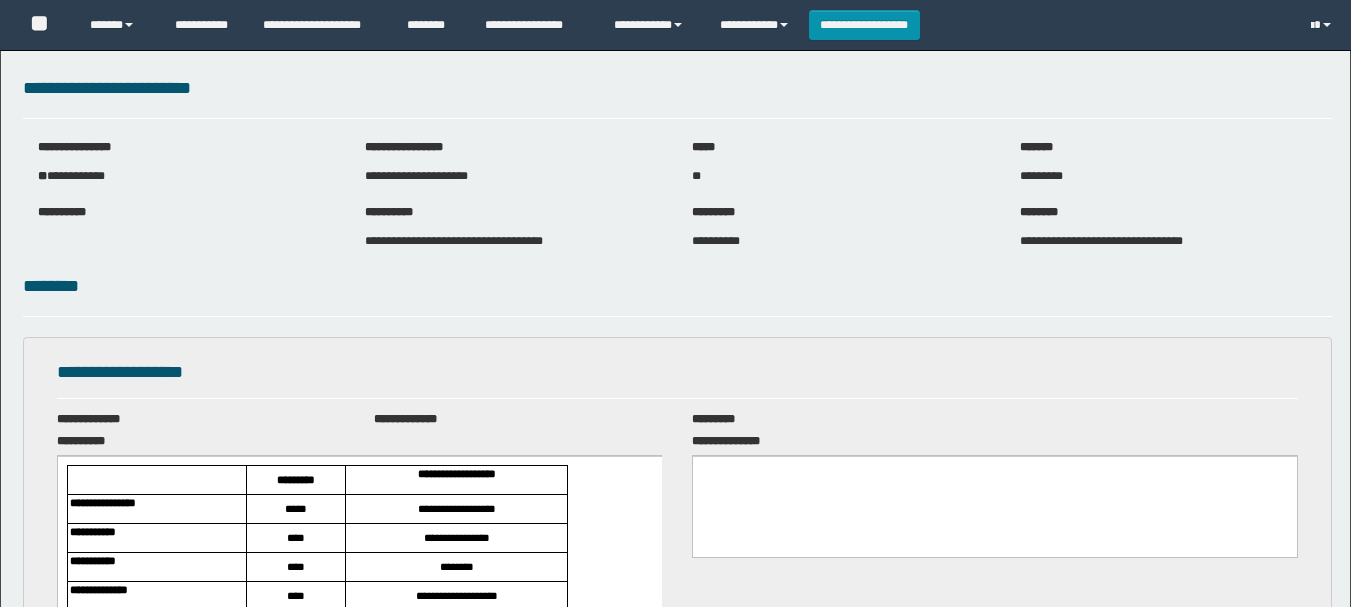 scroll, scrollTop: 0, scrollLeft: 0, axis: both 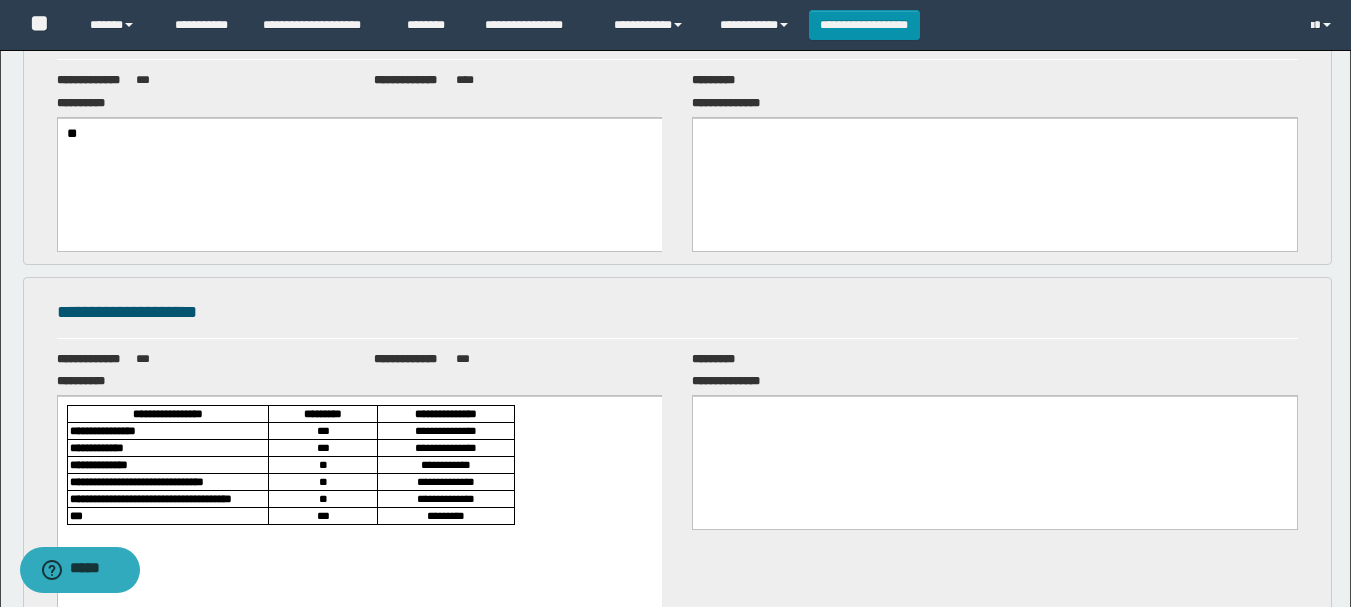 click on "**********" at bounding box center [677, 520] 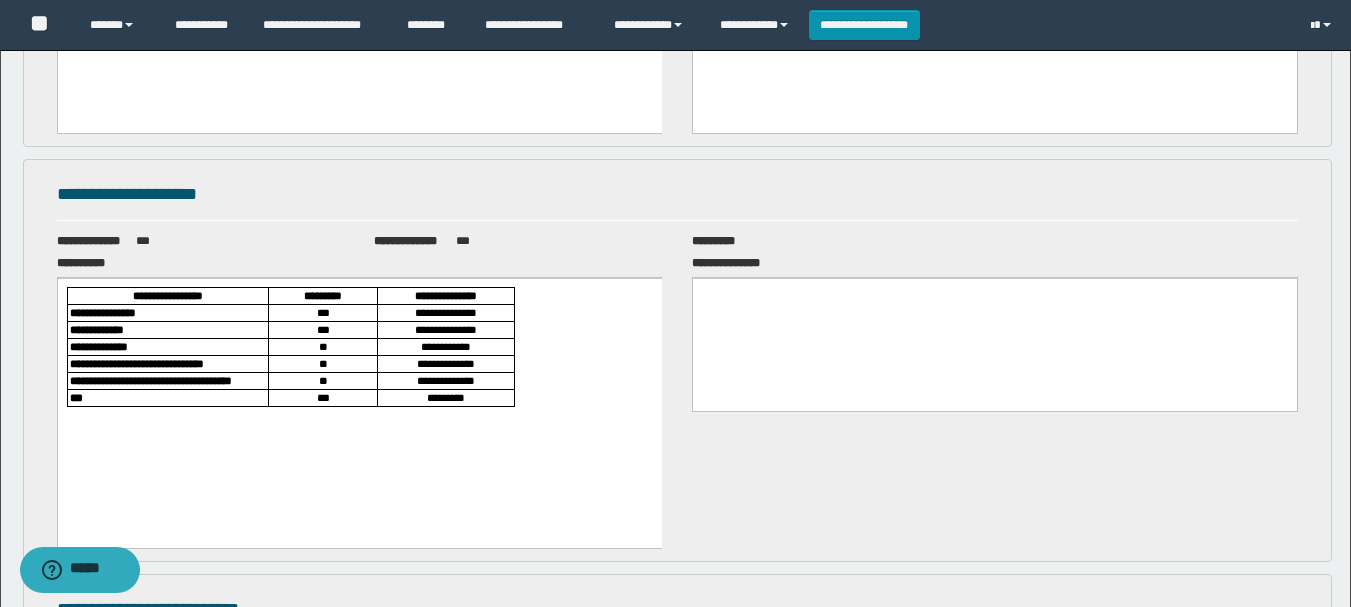 scroll, scrollTop: 1004, scrollLeft: 0, axis: vertical 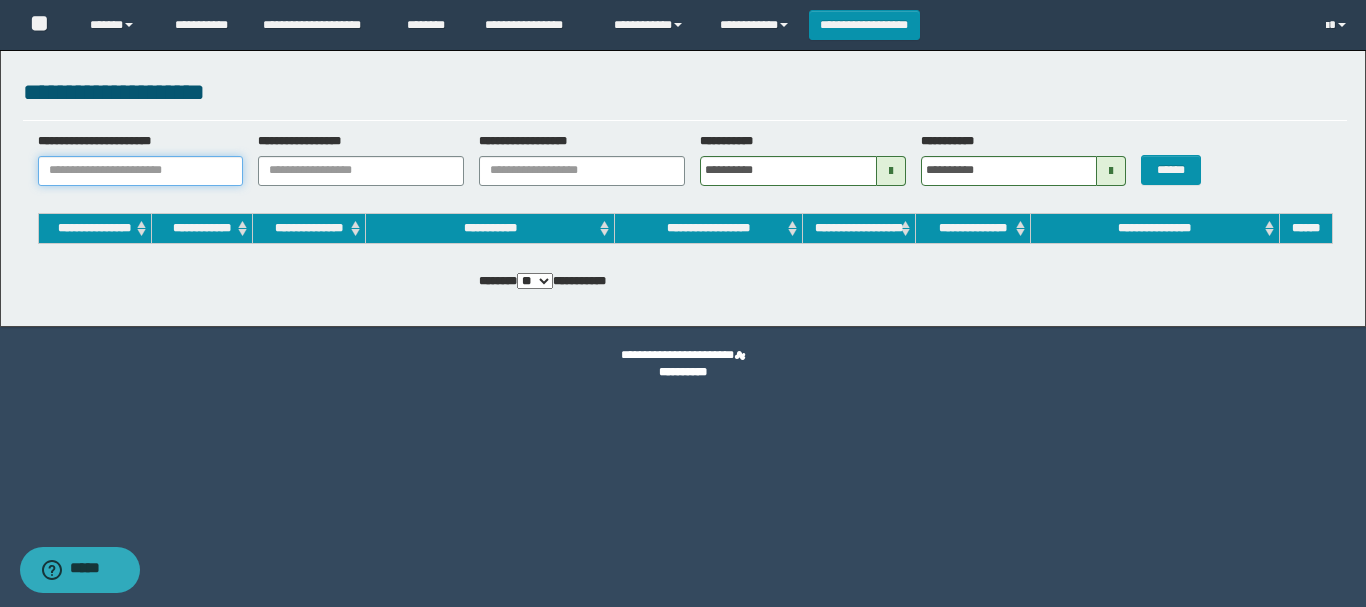 click on "**********" at bounding box center [141, 171] 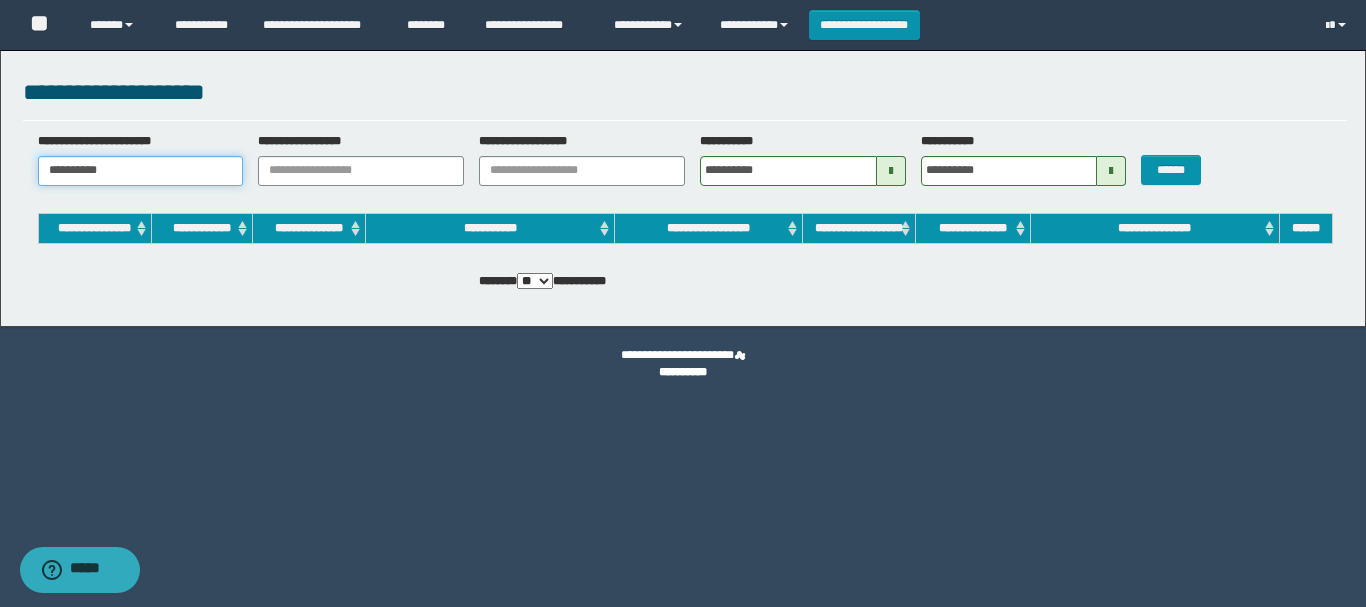 type on "**********" 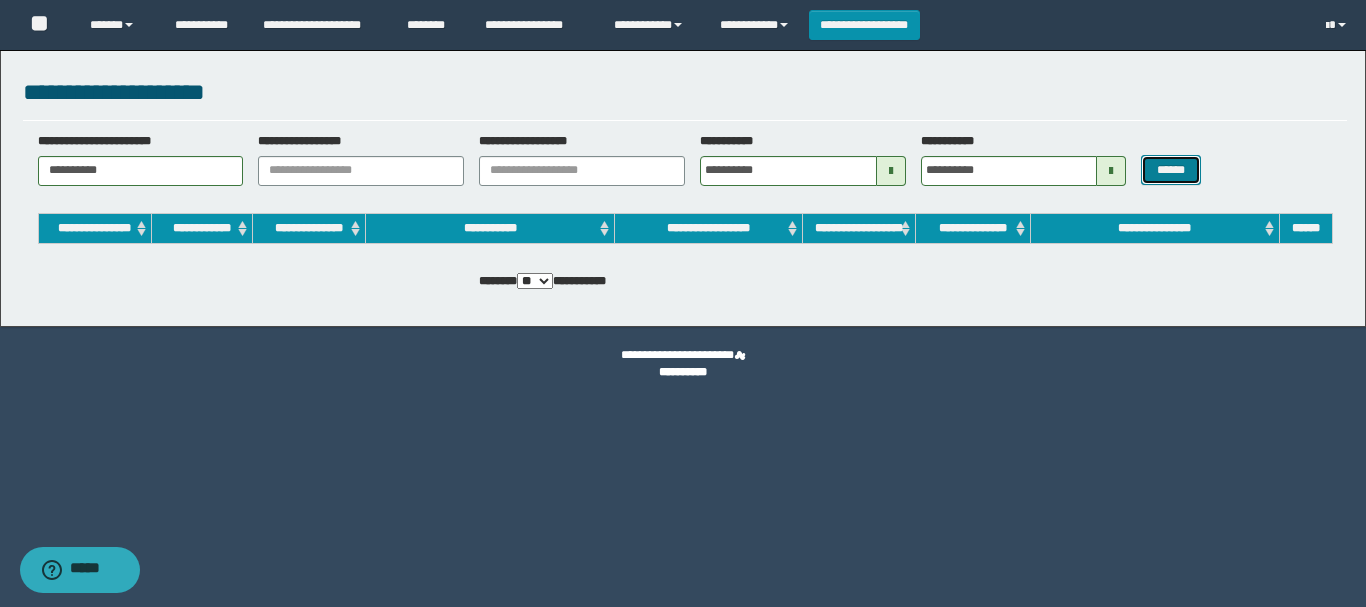click on "******" at bounding box center (1170, 170) 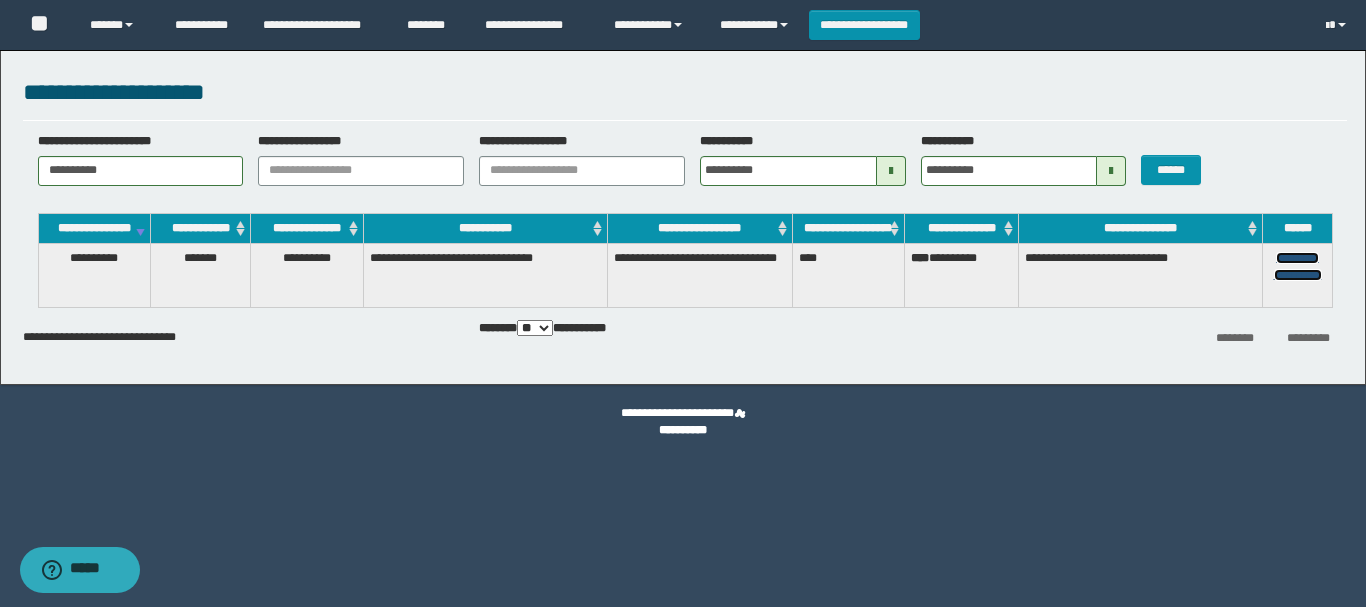 click on "**********" at bounding box center [1298, 266] 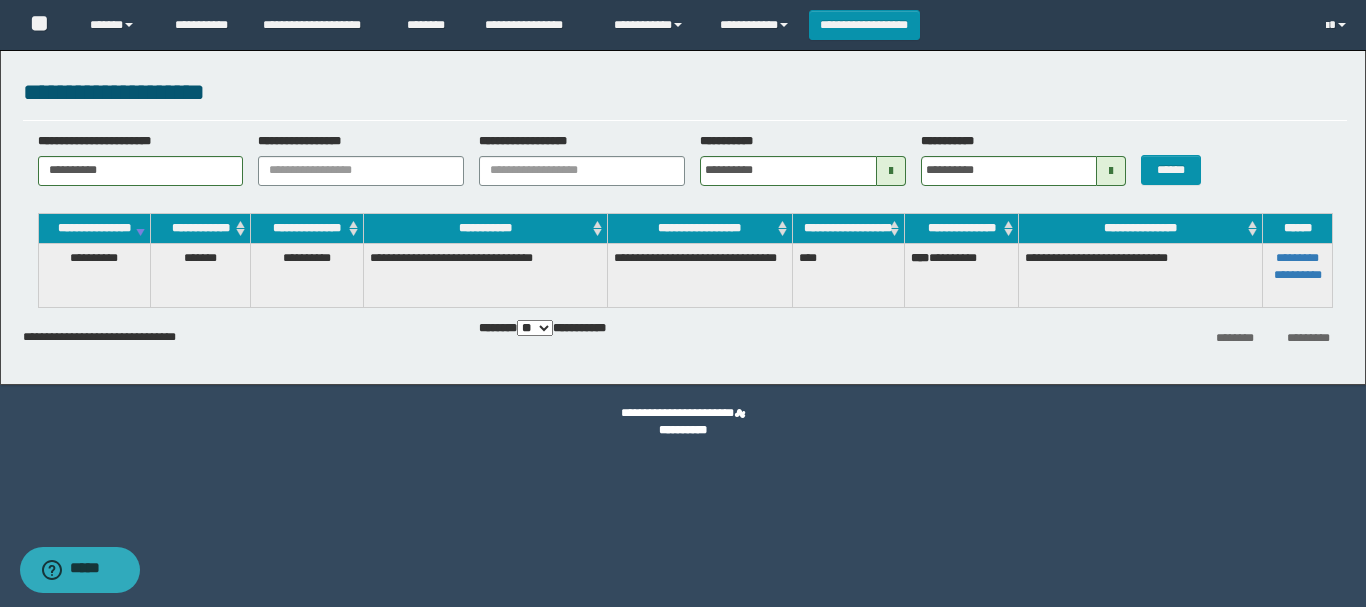 click on "******** *********" at bounding box center (1126, 337) 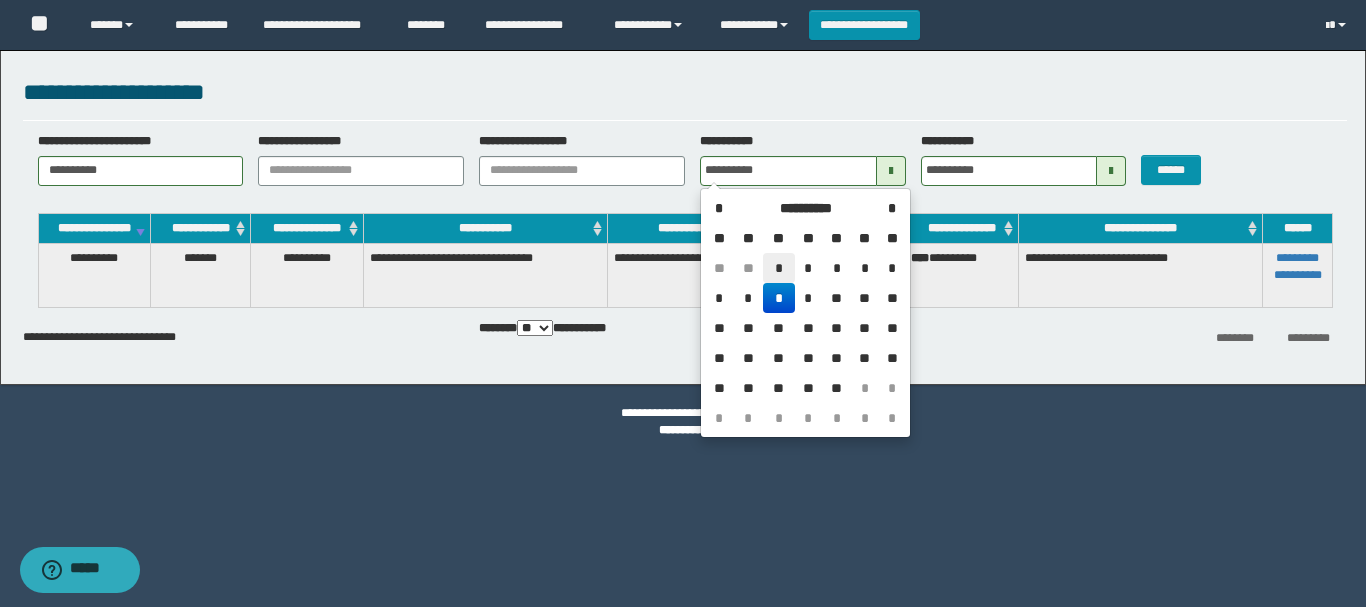click on "*" at bounding box center (779, 268) 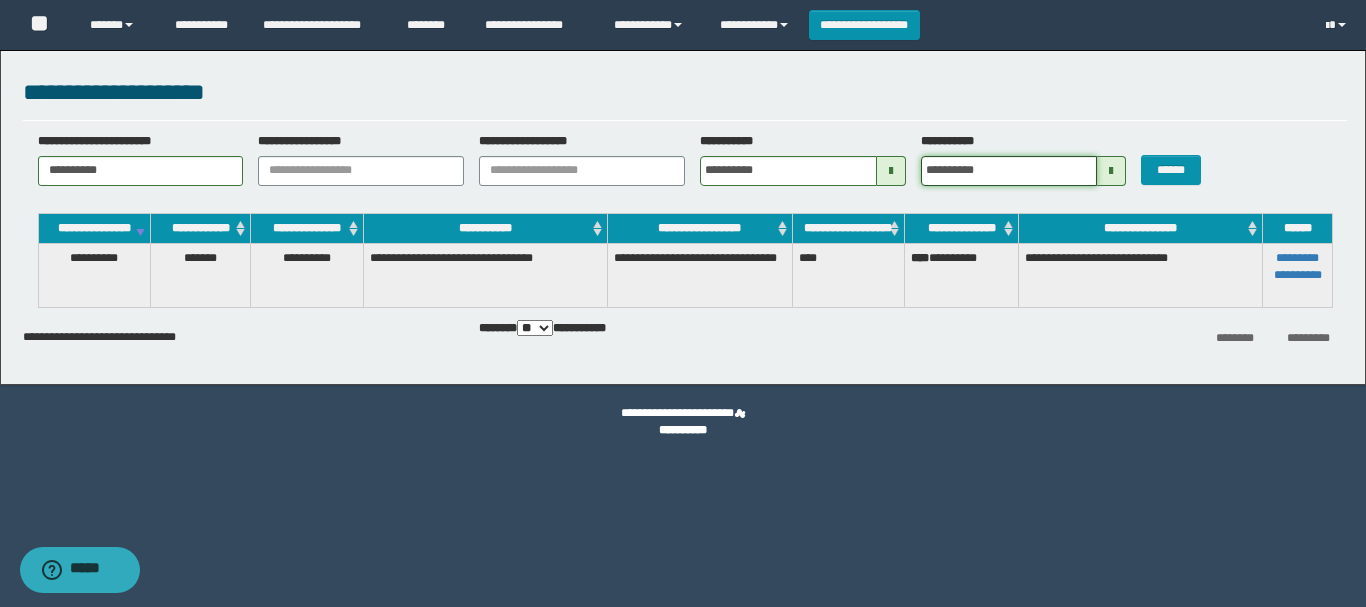 click on "**********" at bounding box center [1009, 171] 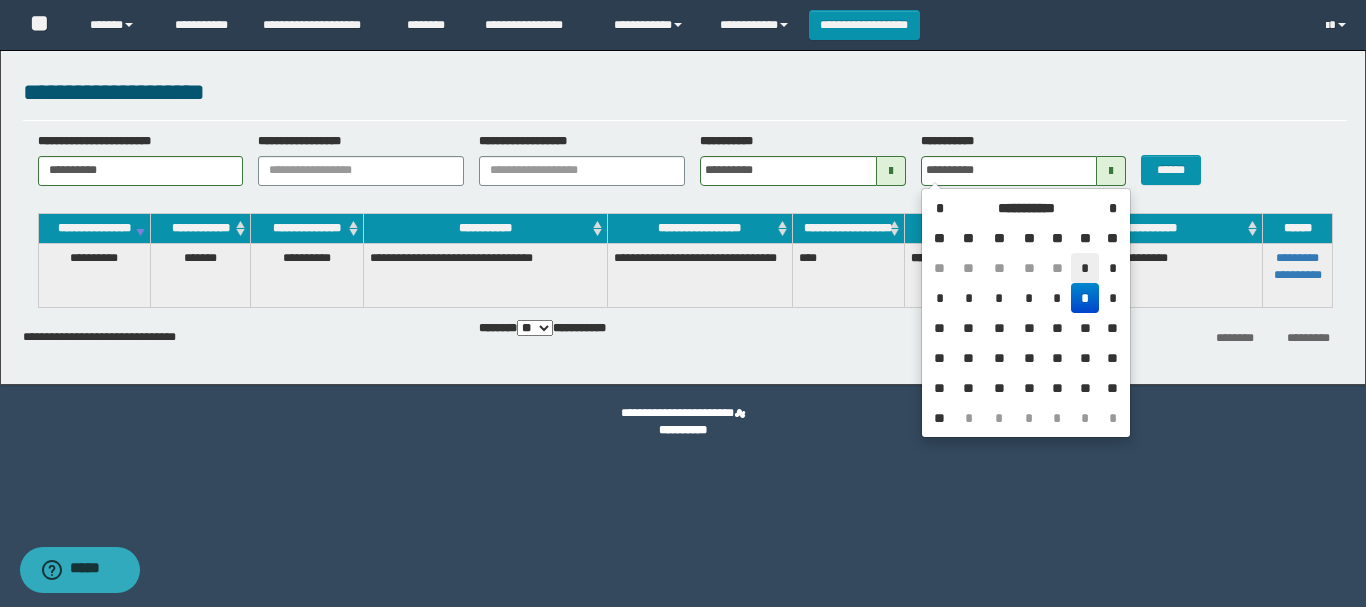 click on "*" at bounding box center (1085, 268) 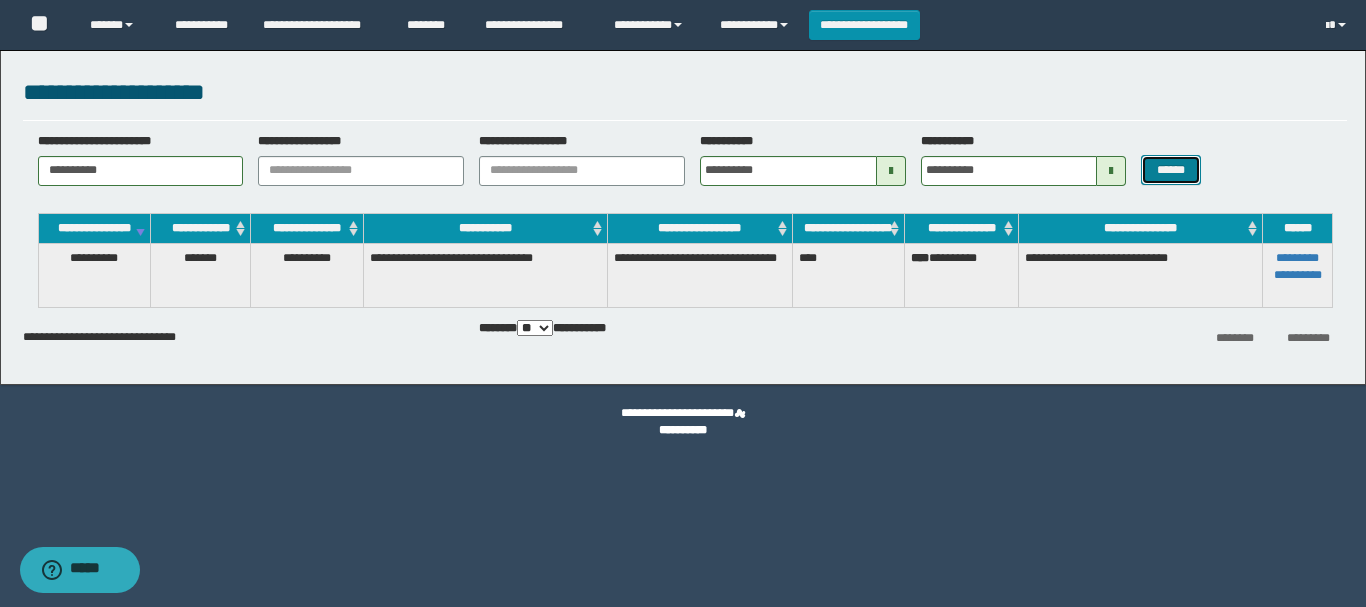 click on "******" at bounding box center (1170, 170) 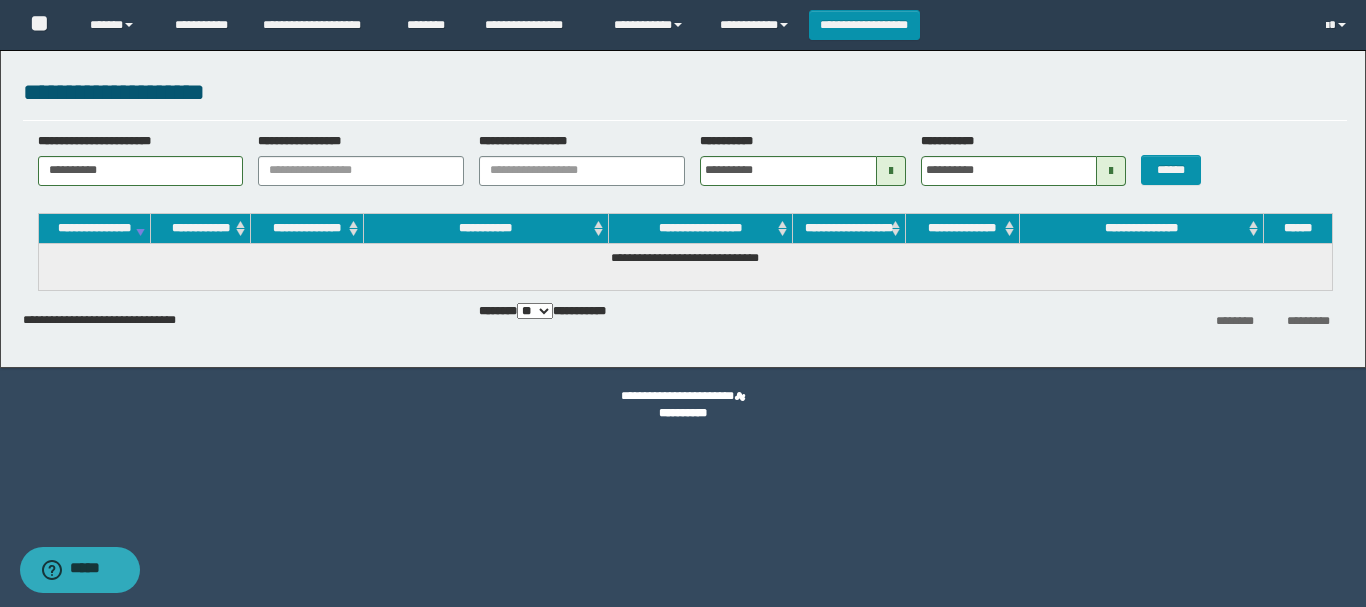 click at bounding box center [891, 171] 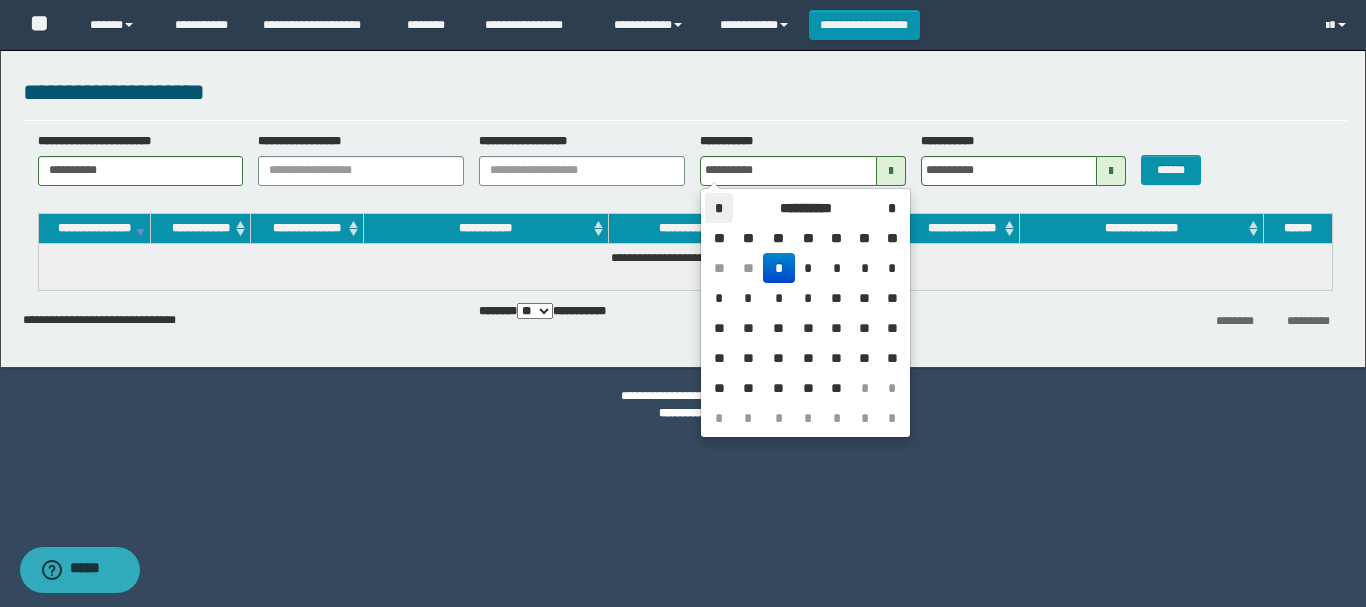 click on "*" at bounding box center [719, 208] 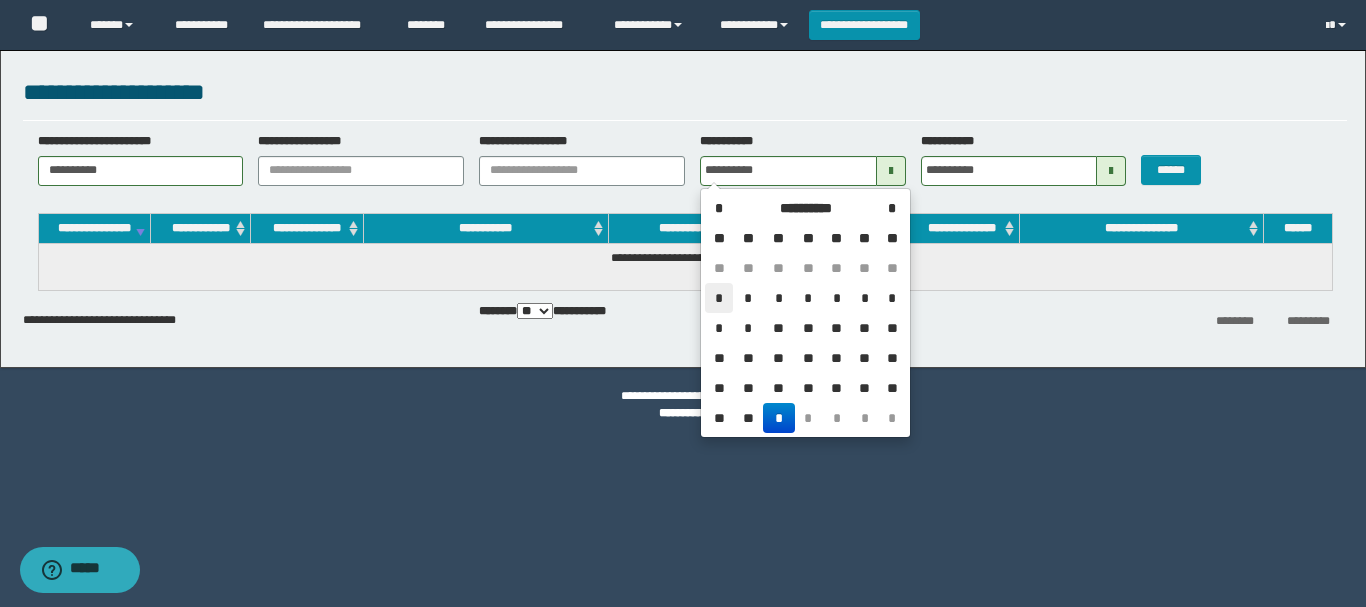 click on "*" at bounding box center [719, 298] 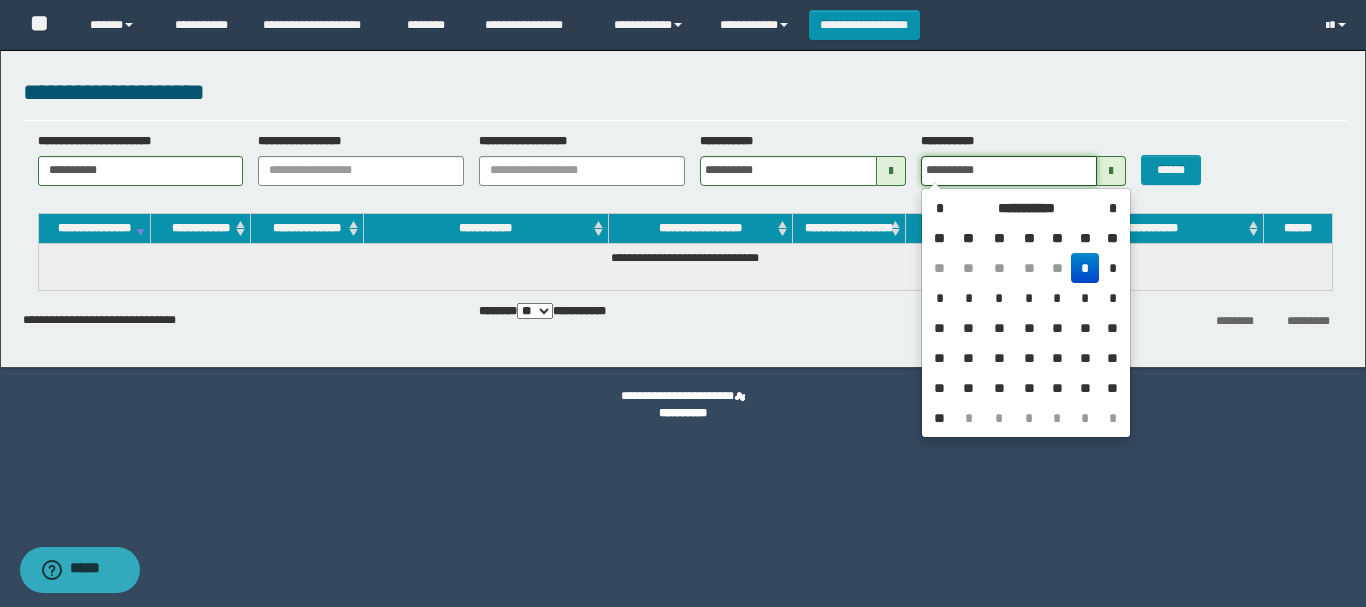 click on "**********" at bounding box center (1009, 171) 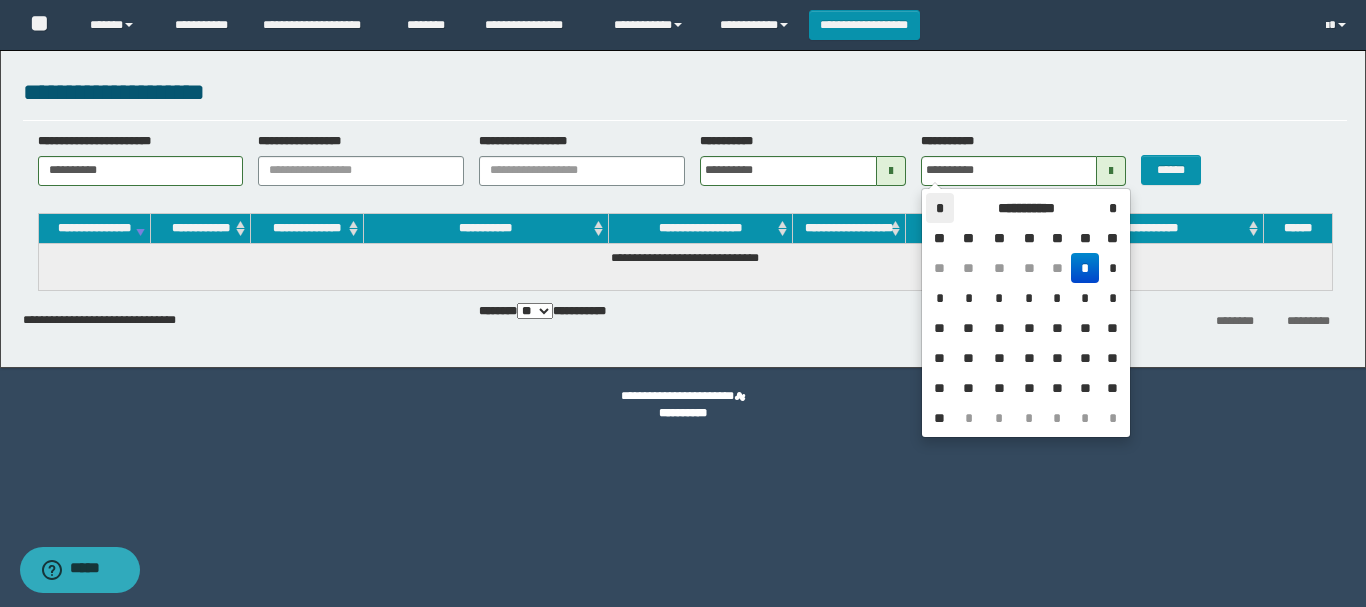 click on "*" at bounding box center [940, 208] 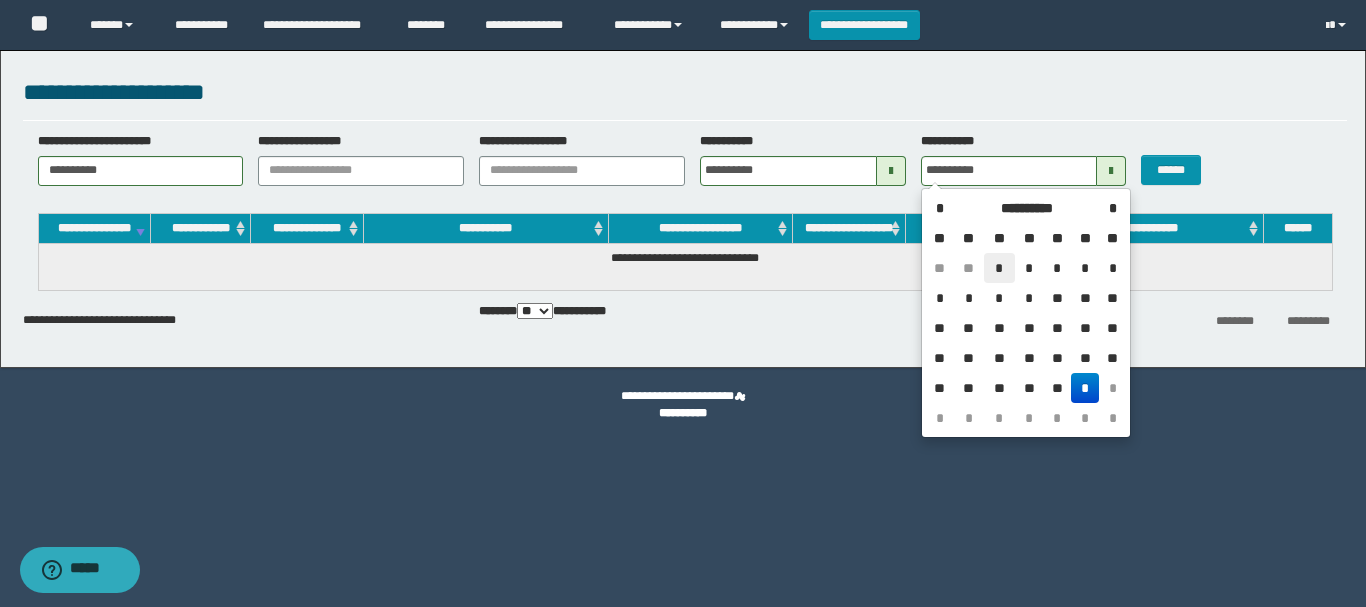click on "*" at bounding box center [1000, 268] 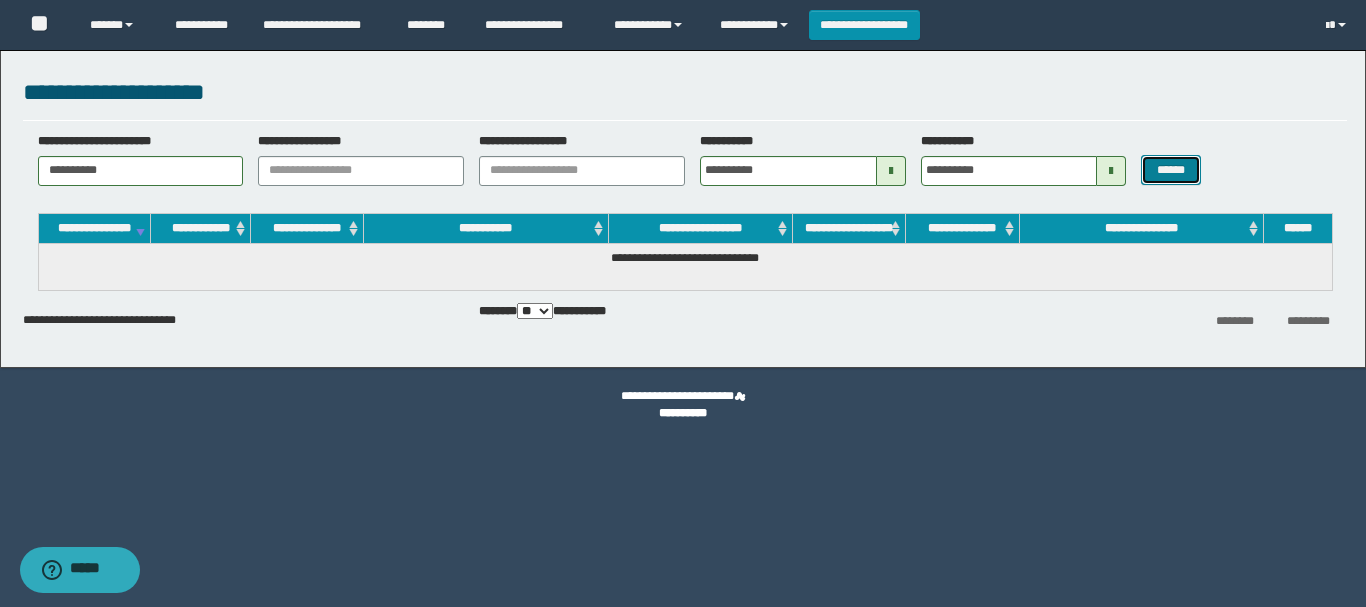 click on "******" at bounding box center (1170, 170) 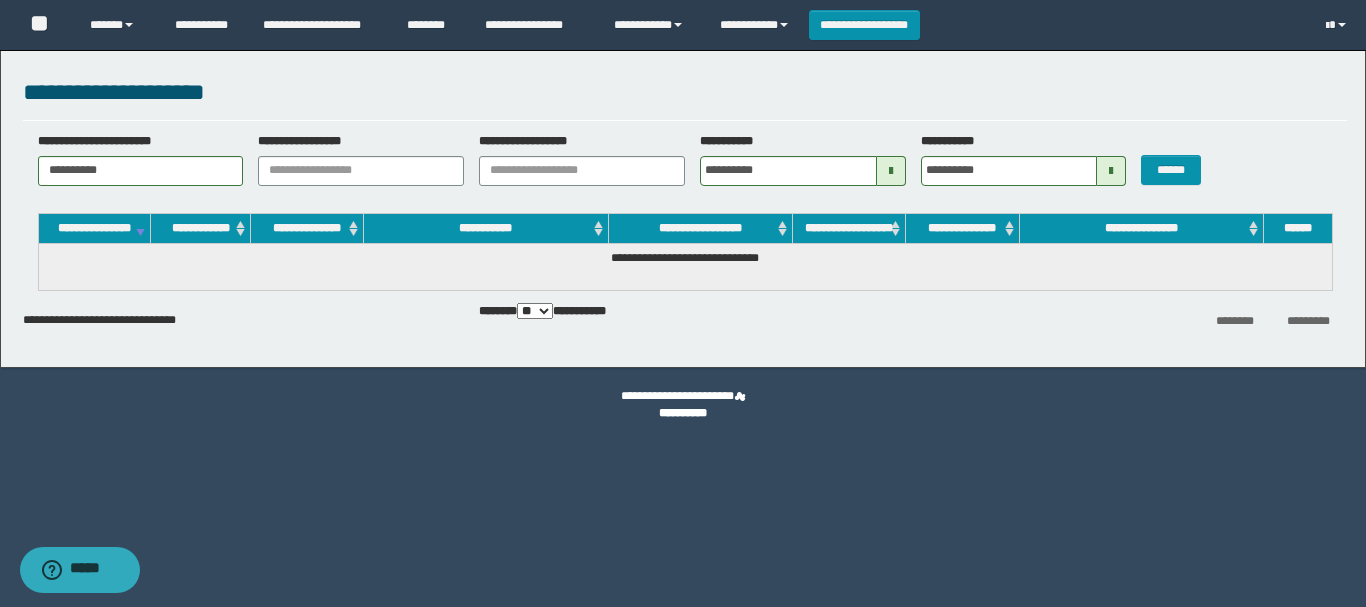 click on "**********" at bounding box center [243, 316] 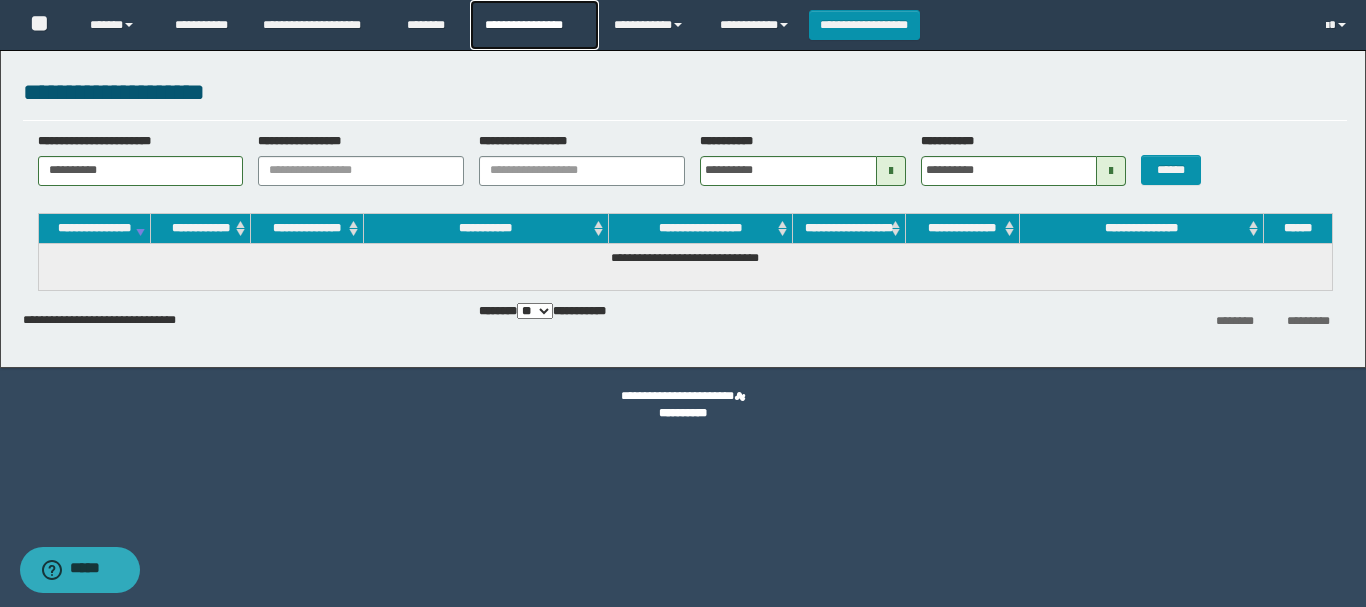 click on "**********" at bounding box center (534, 25) 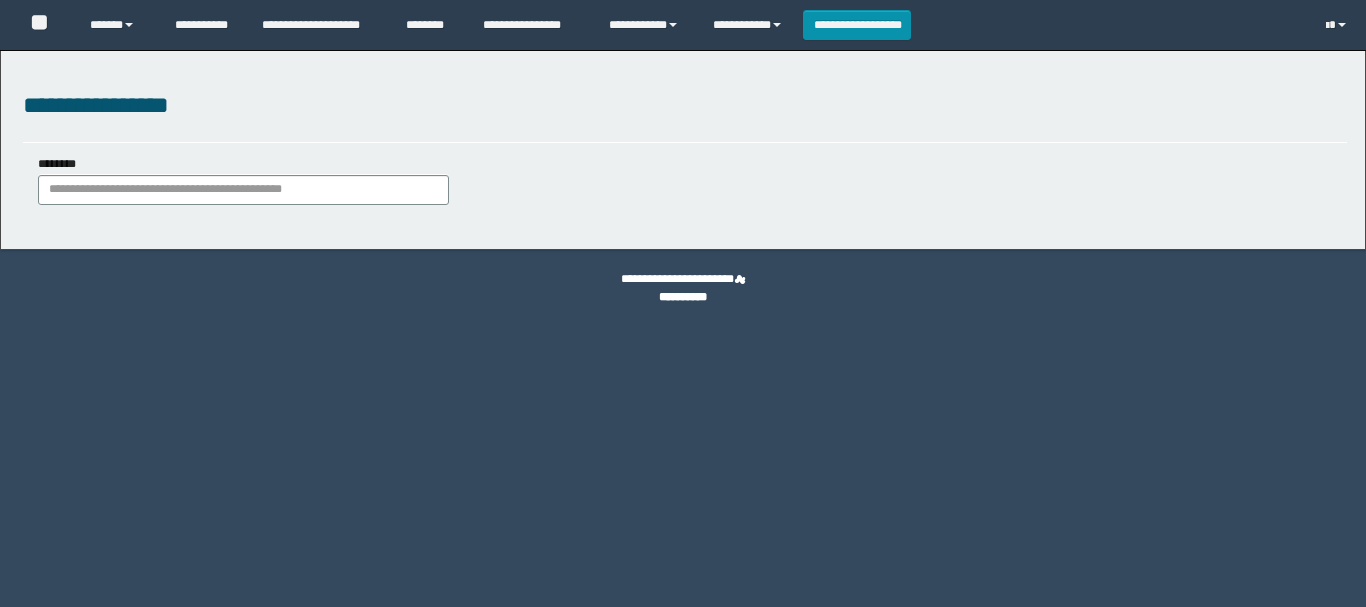 scroll, scrollTop: 0, scrollLeft: 0, axis: both 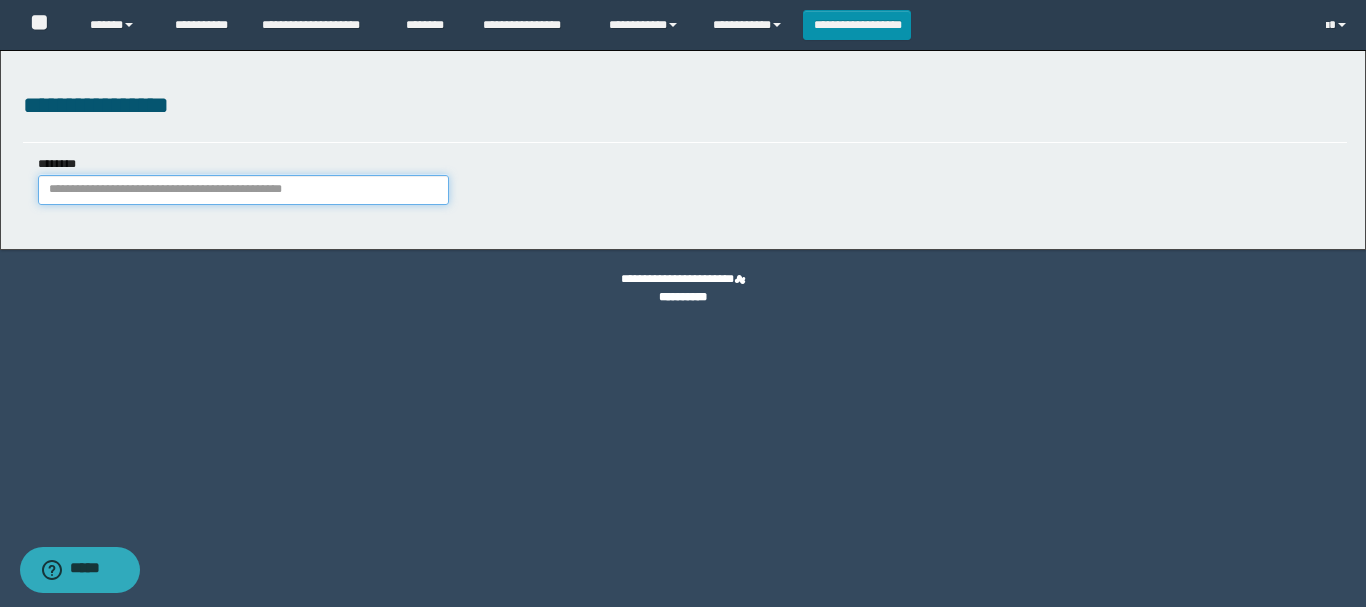 click on "********" at bounding box center (243, 190) 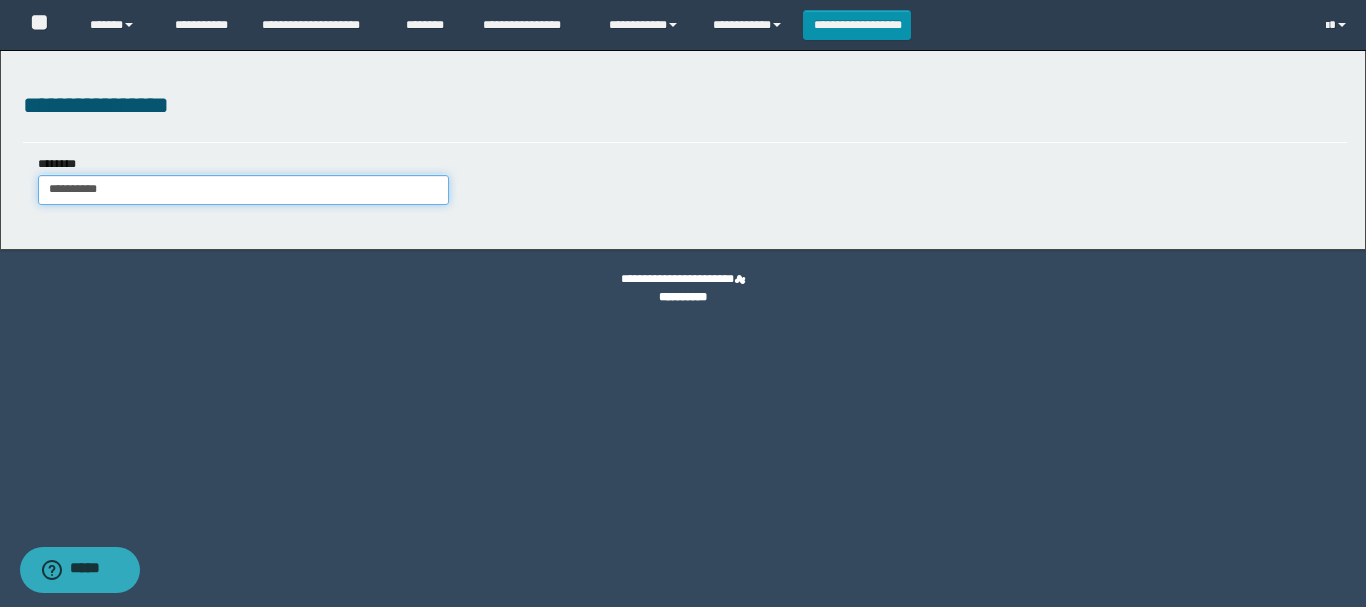 type on "**********" 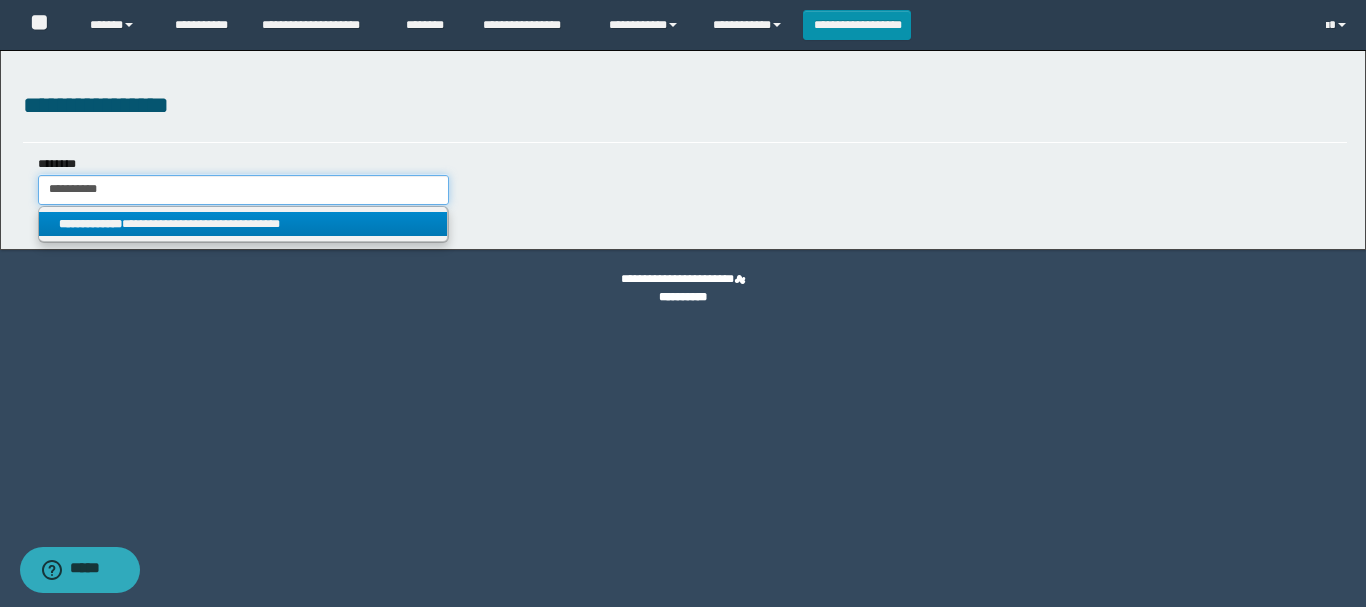 type on "**********" 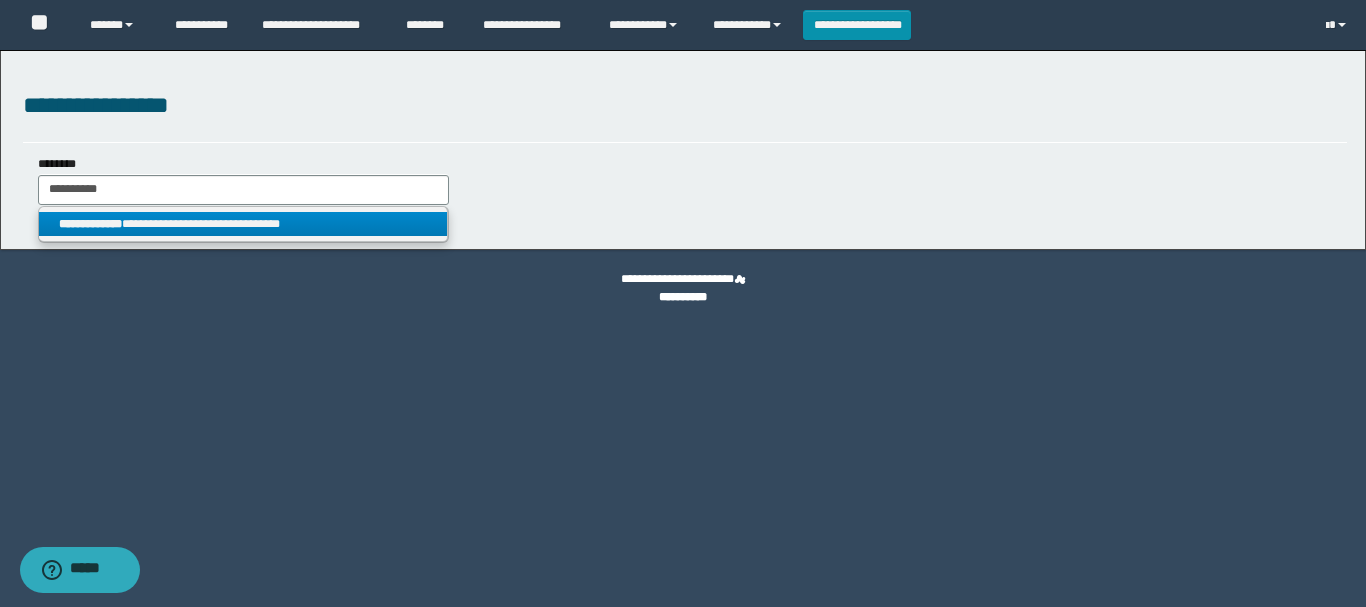 click on "**********" at bounding box center (243, 224) 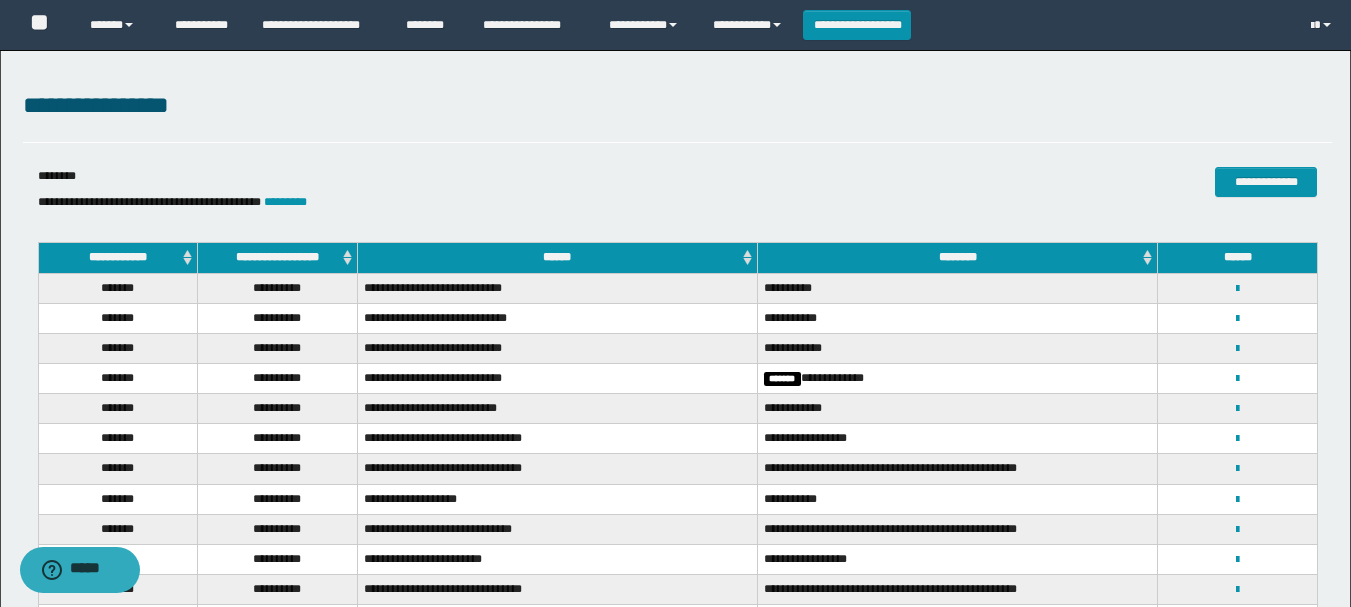 click on "**********" at bounding box center (958, 469) 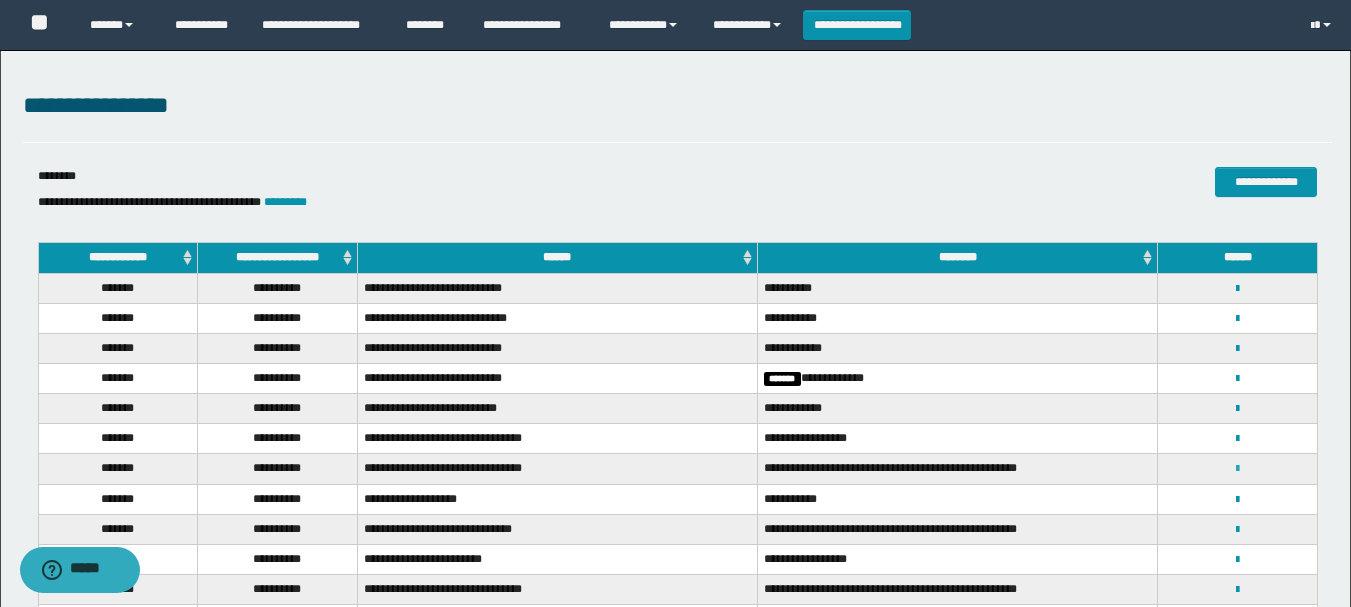 click at bounding box center (1237, 469) 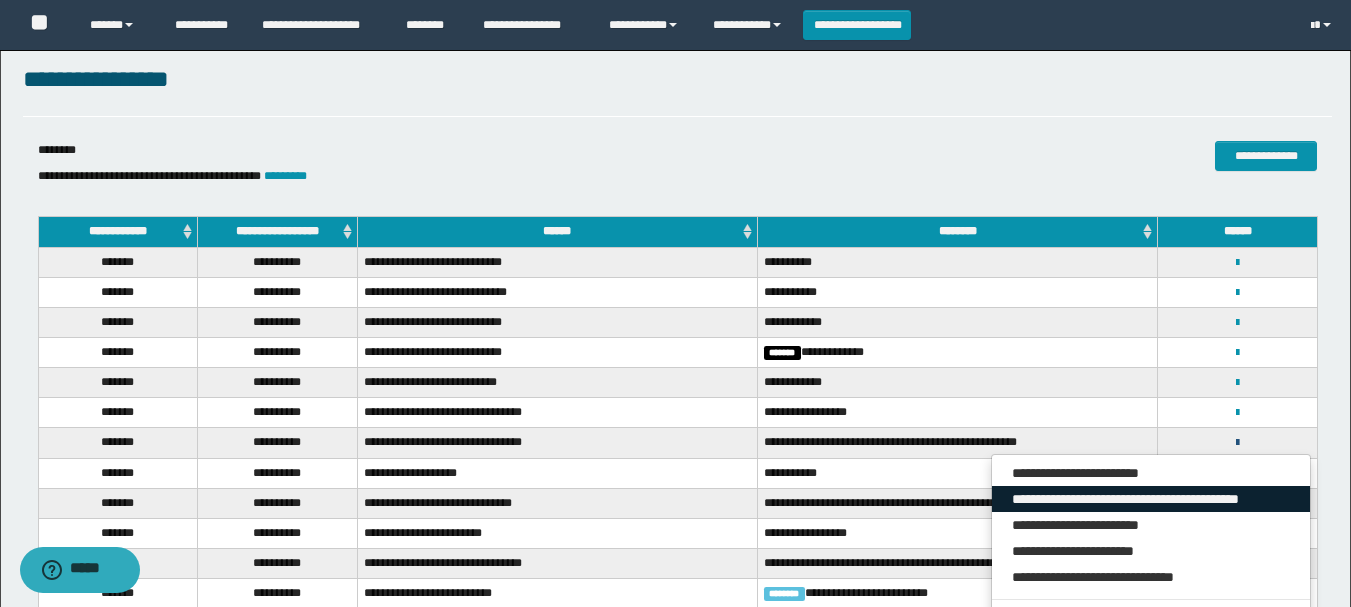 scroll, scrollTop: 100, scrollLeft: 0, axis: vertical 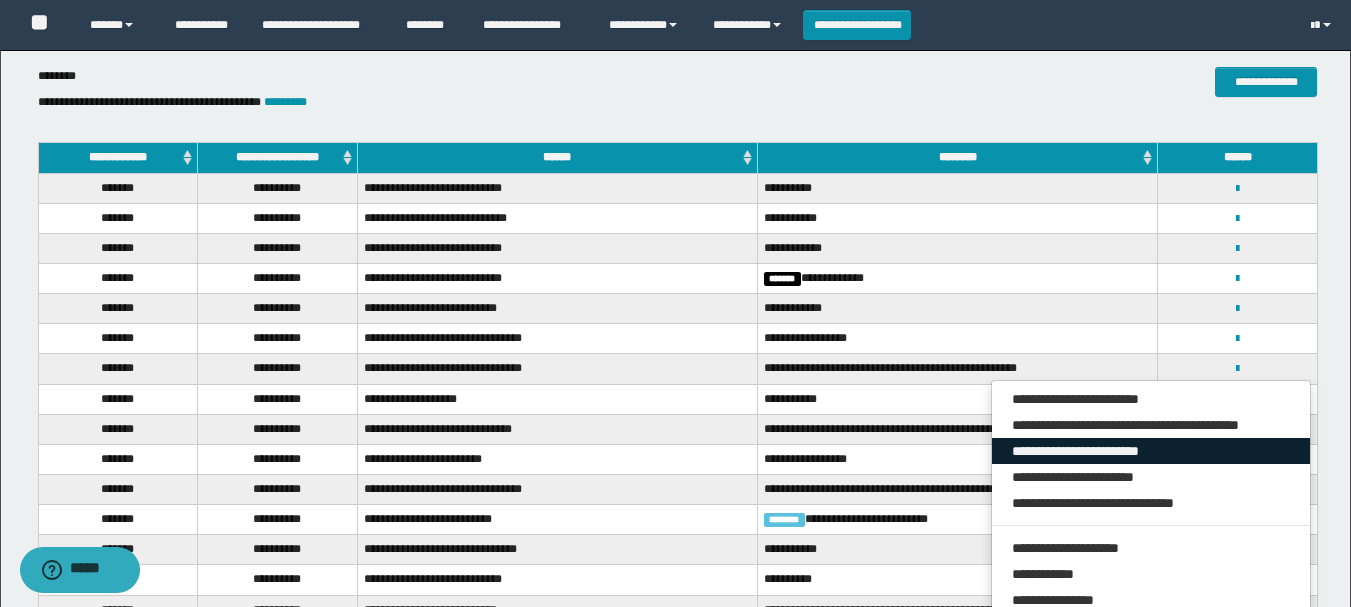 click on "**********" at bounding box center [1151, 451] 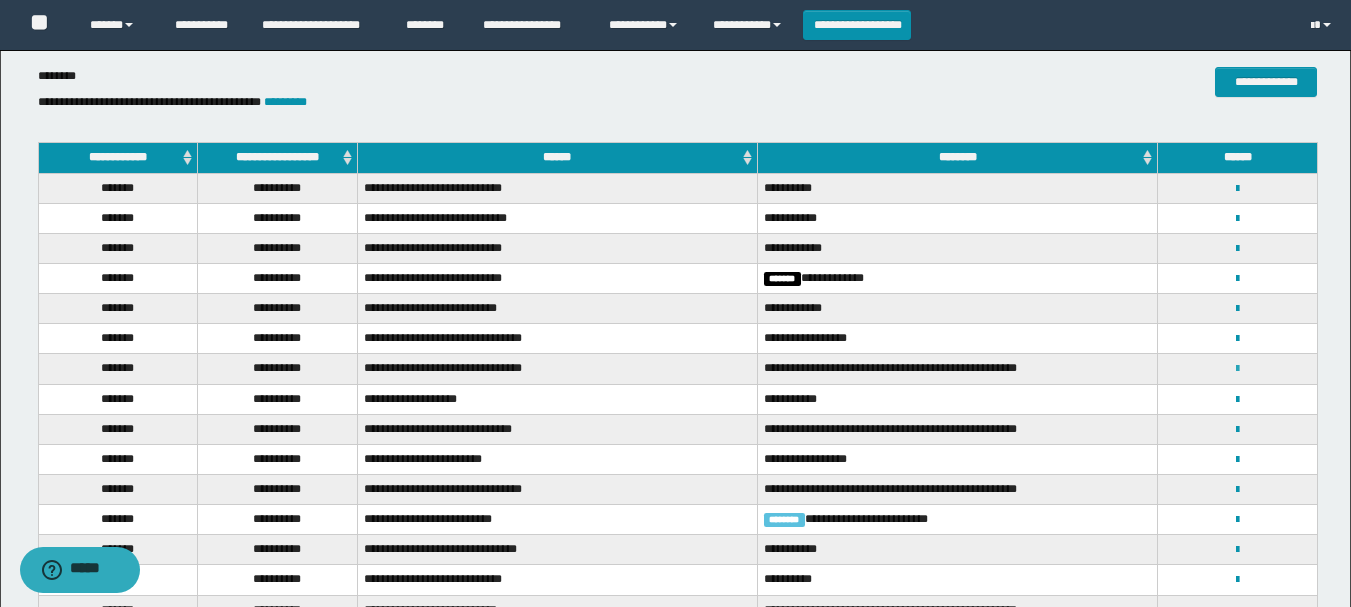 click at bounding box center [1237, 369] 